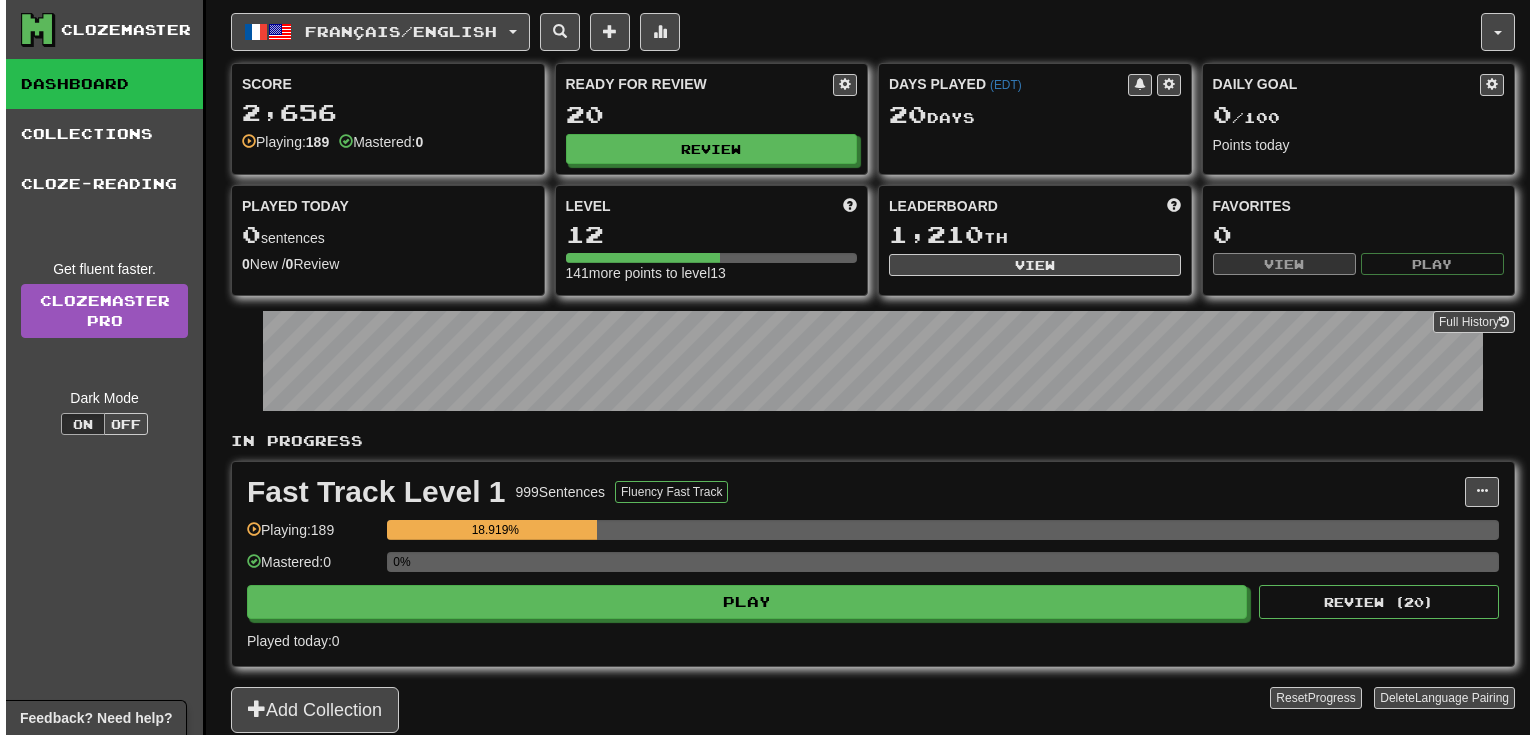 scroll, scrollTop: 0, scrollLeft: 0, axis: both 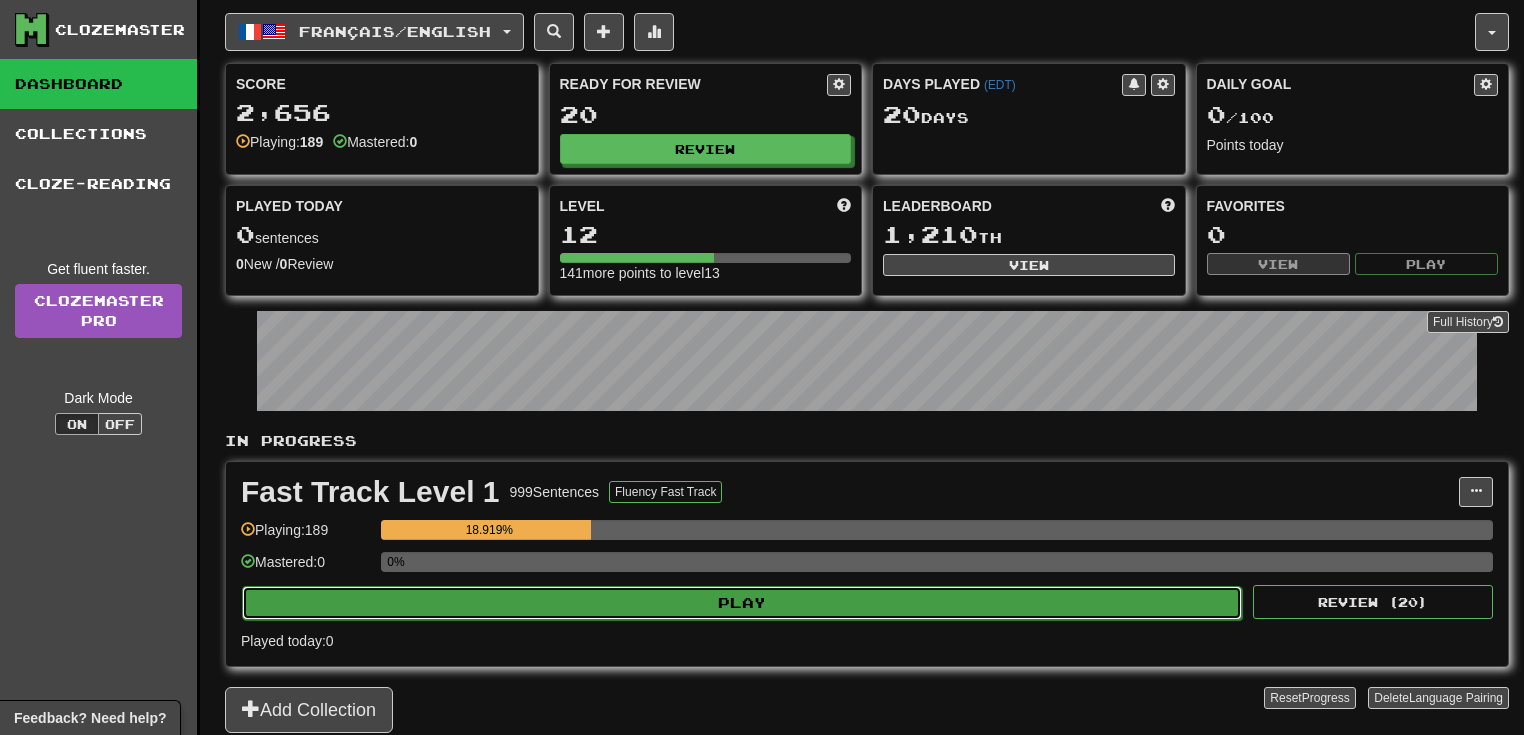 click on "Play" at bounding box center (742, 603) 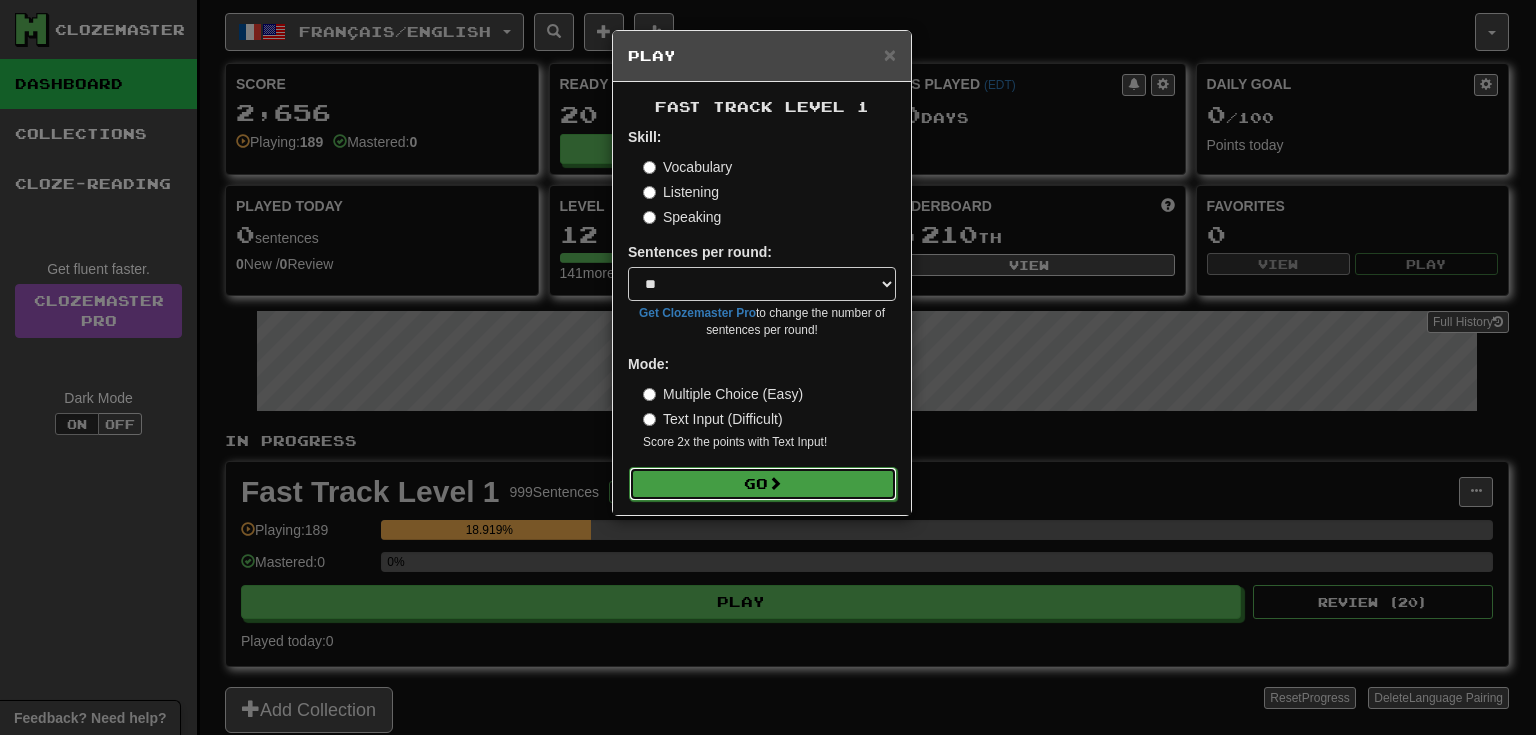 click on "Go" at bounding box center (763, 484) 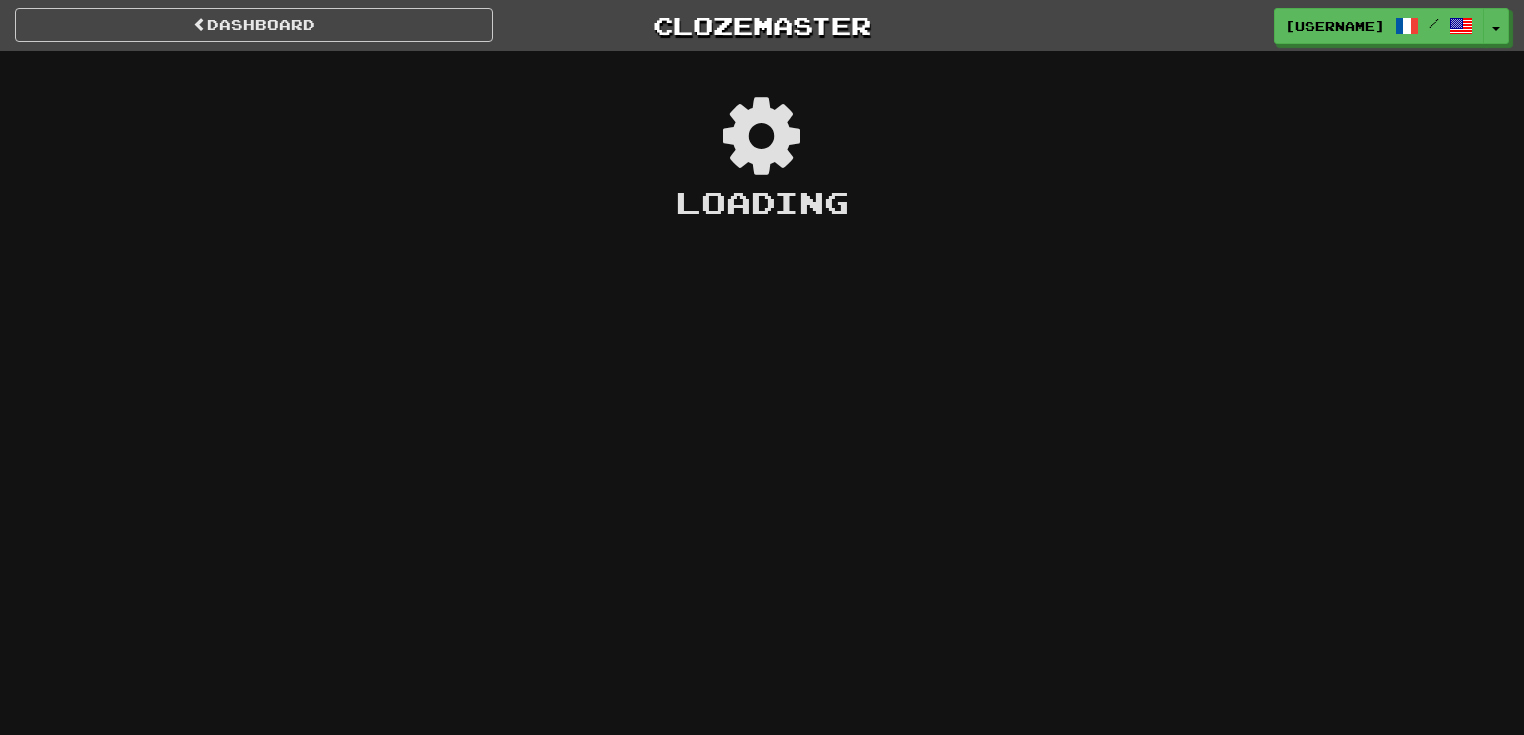 scroll, scrollTop: 0, scrollLeft: 0, axis: both 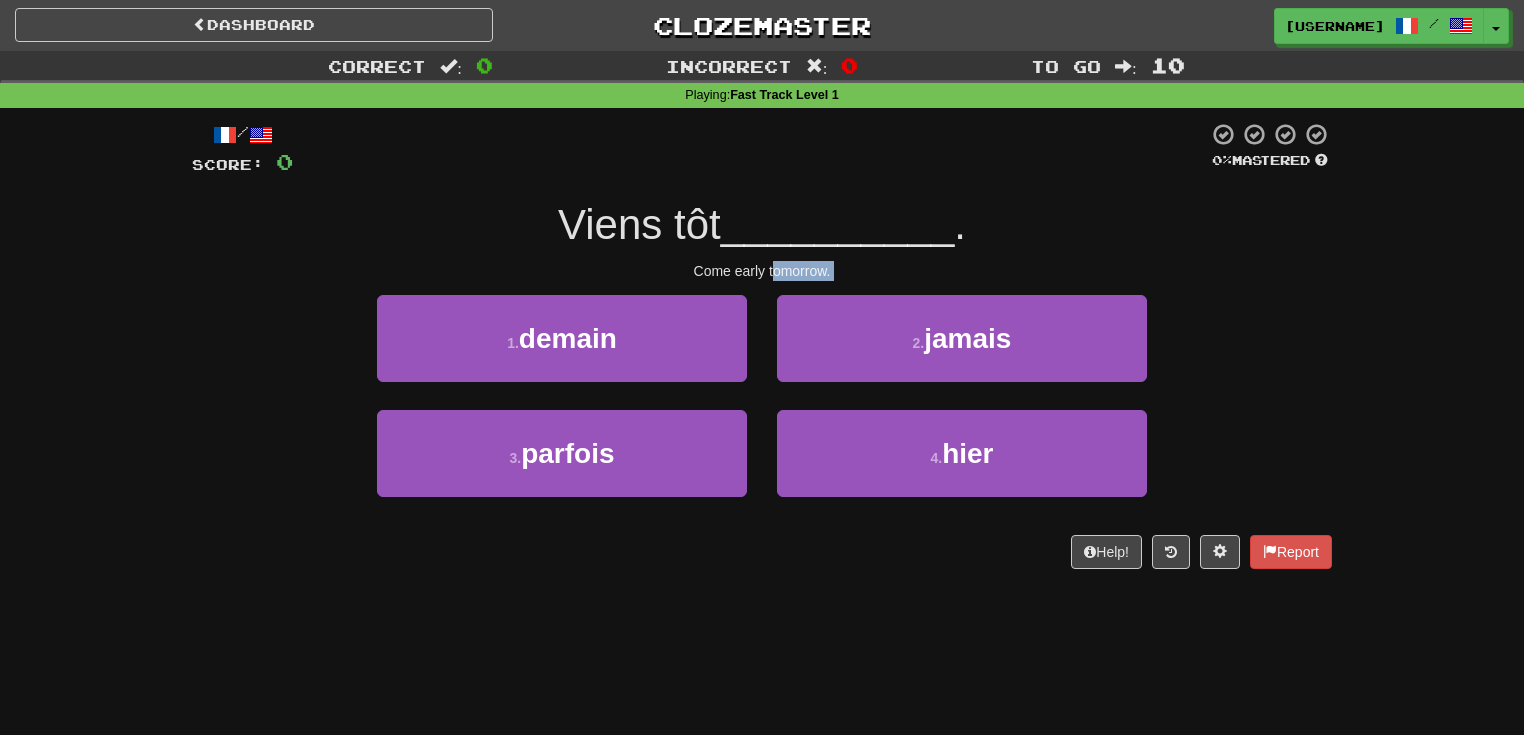 drag, startPoint x: 773, startPoint y: 268, endPoint x: 896, endPoint y: 287, distance: 124.45883 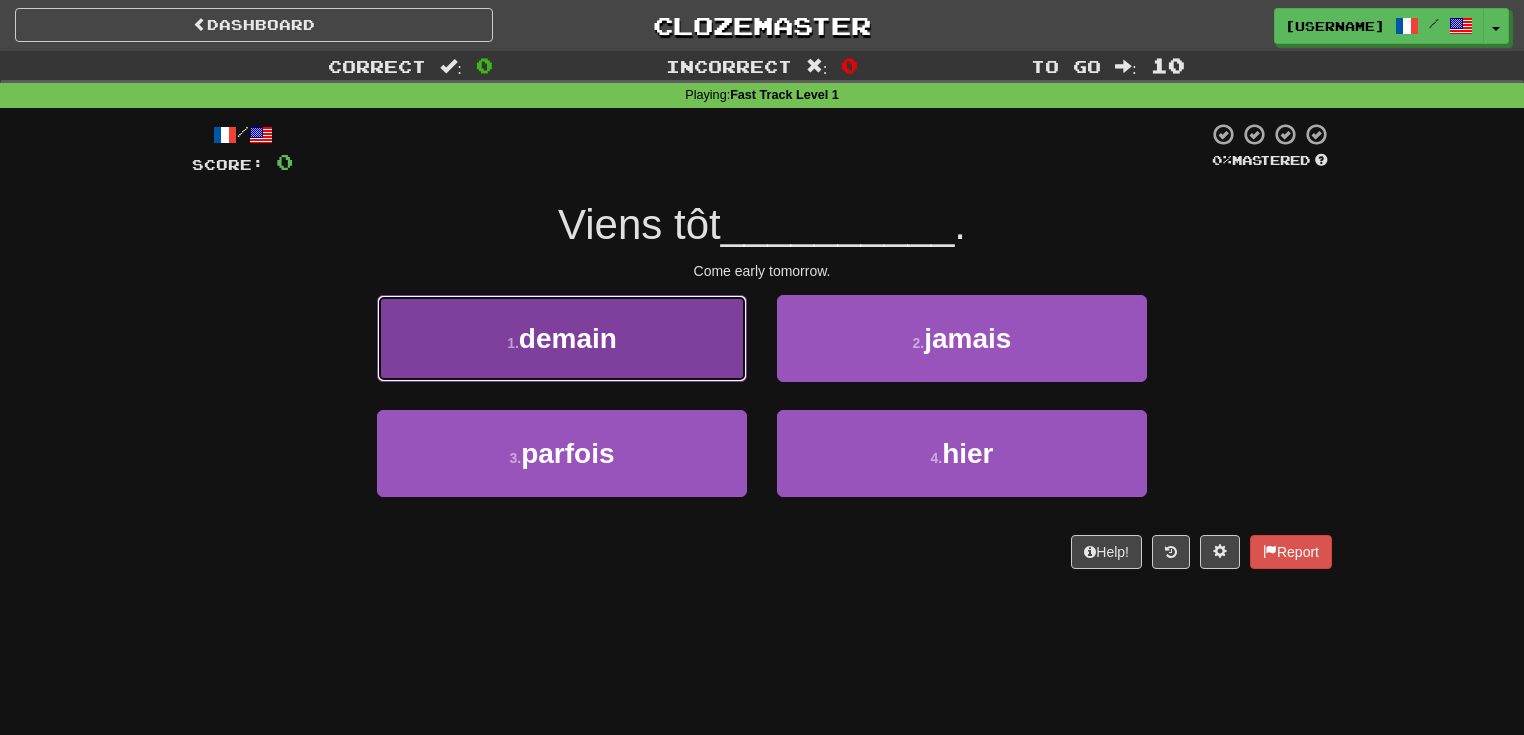 click on "1 .  demain" at bounding box center (562, 338) 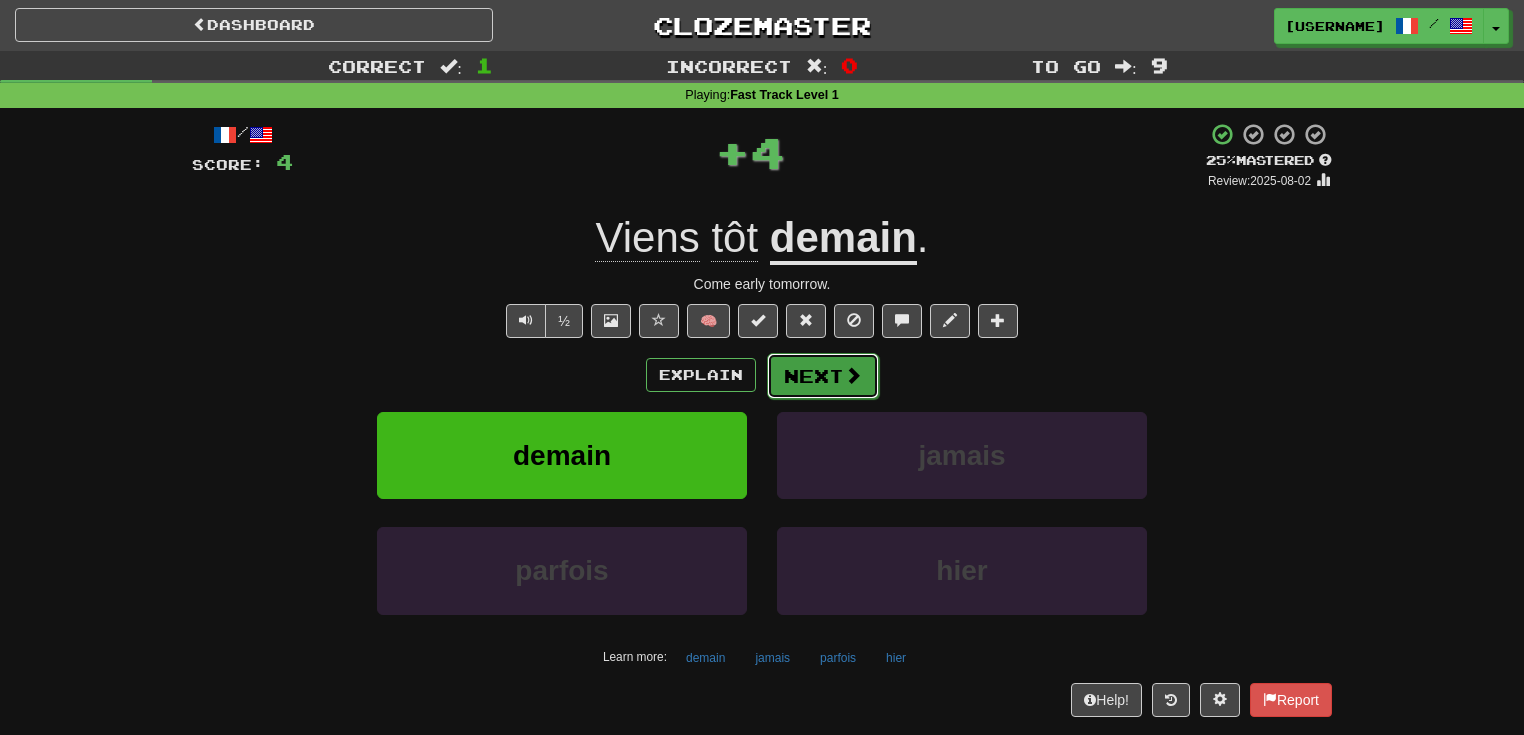 click at bounding box center [853, 375] 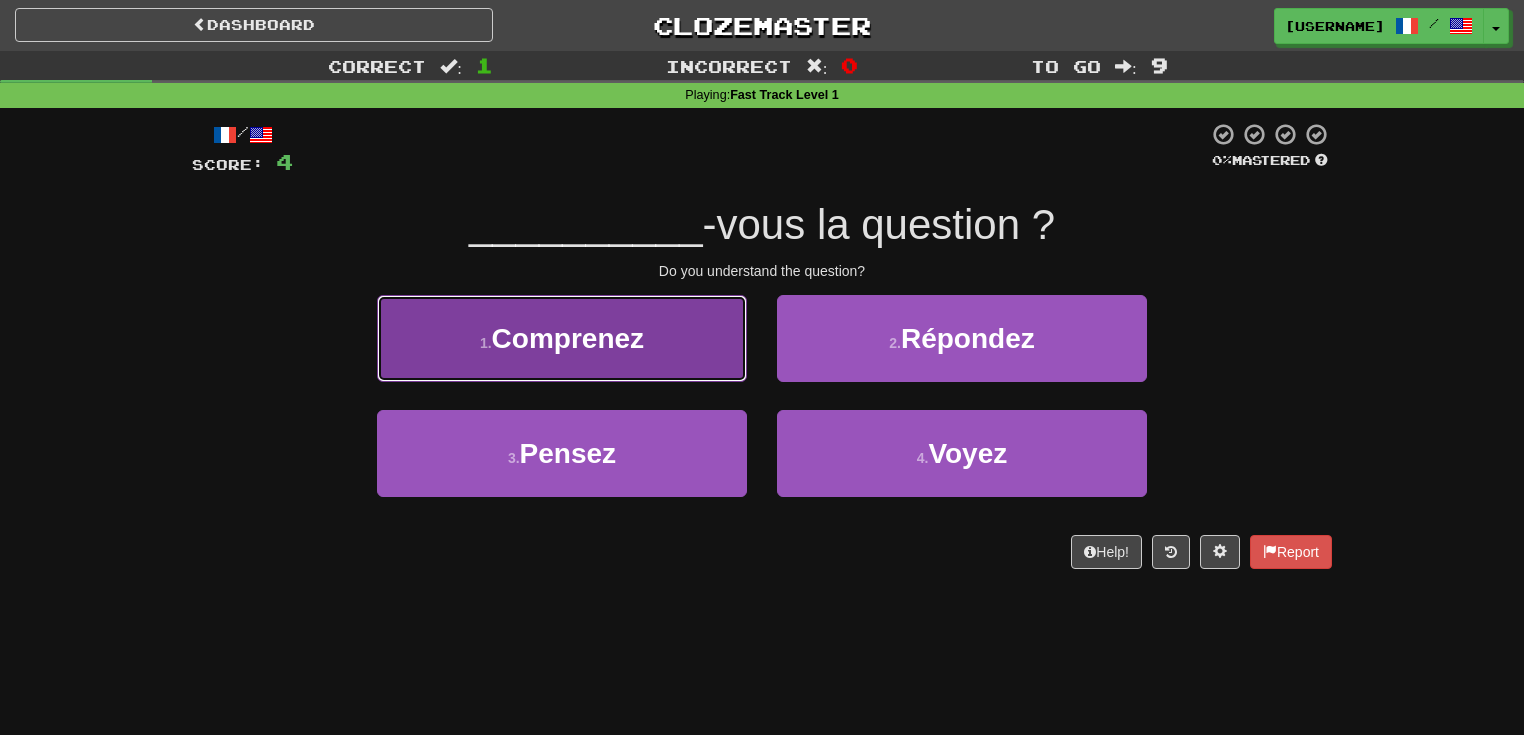 click on "Comprenez" at bounding box center (568, 338) 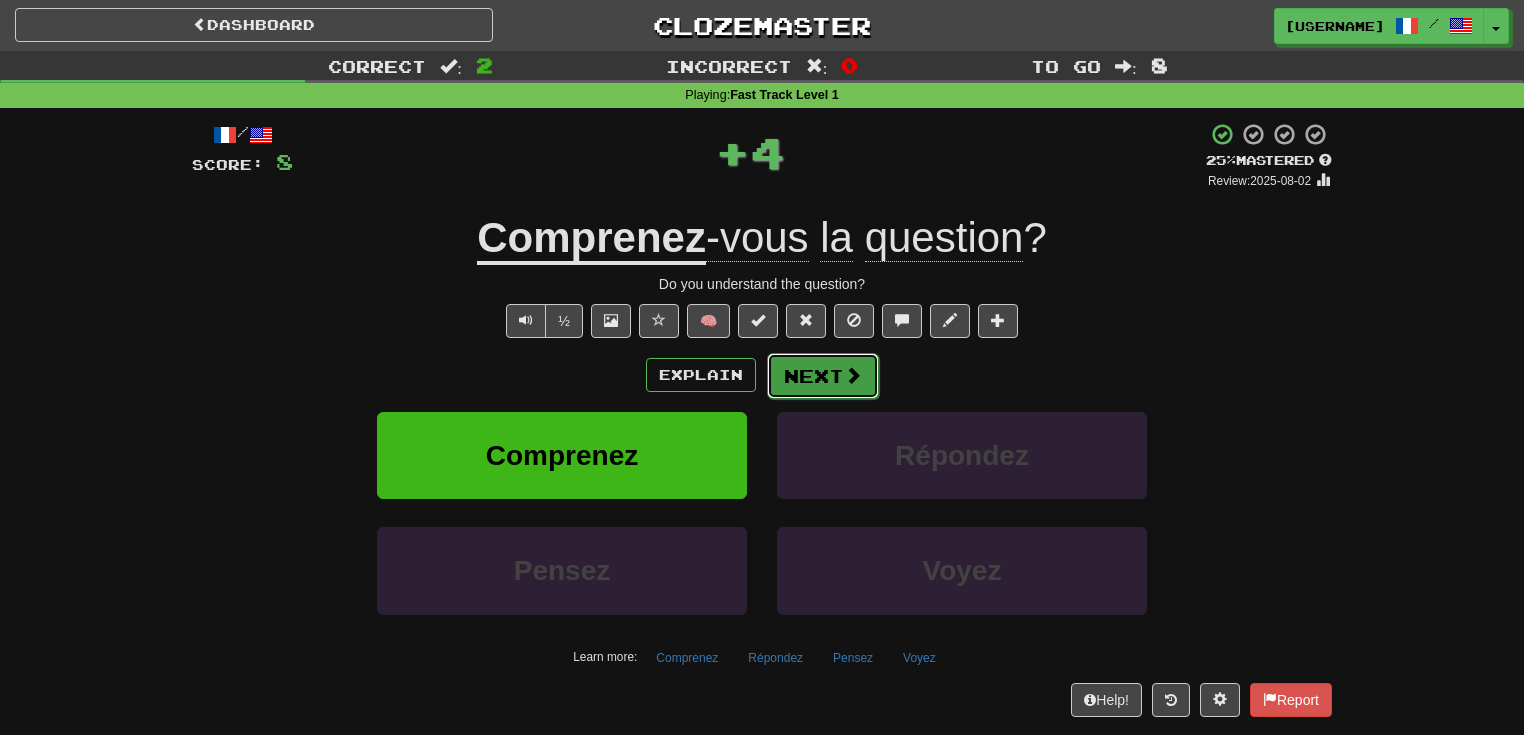 click on "Next" at bounding box center [823, 376] 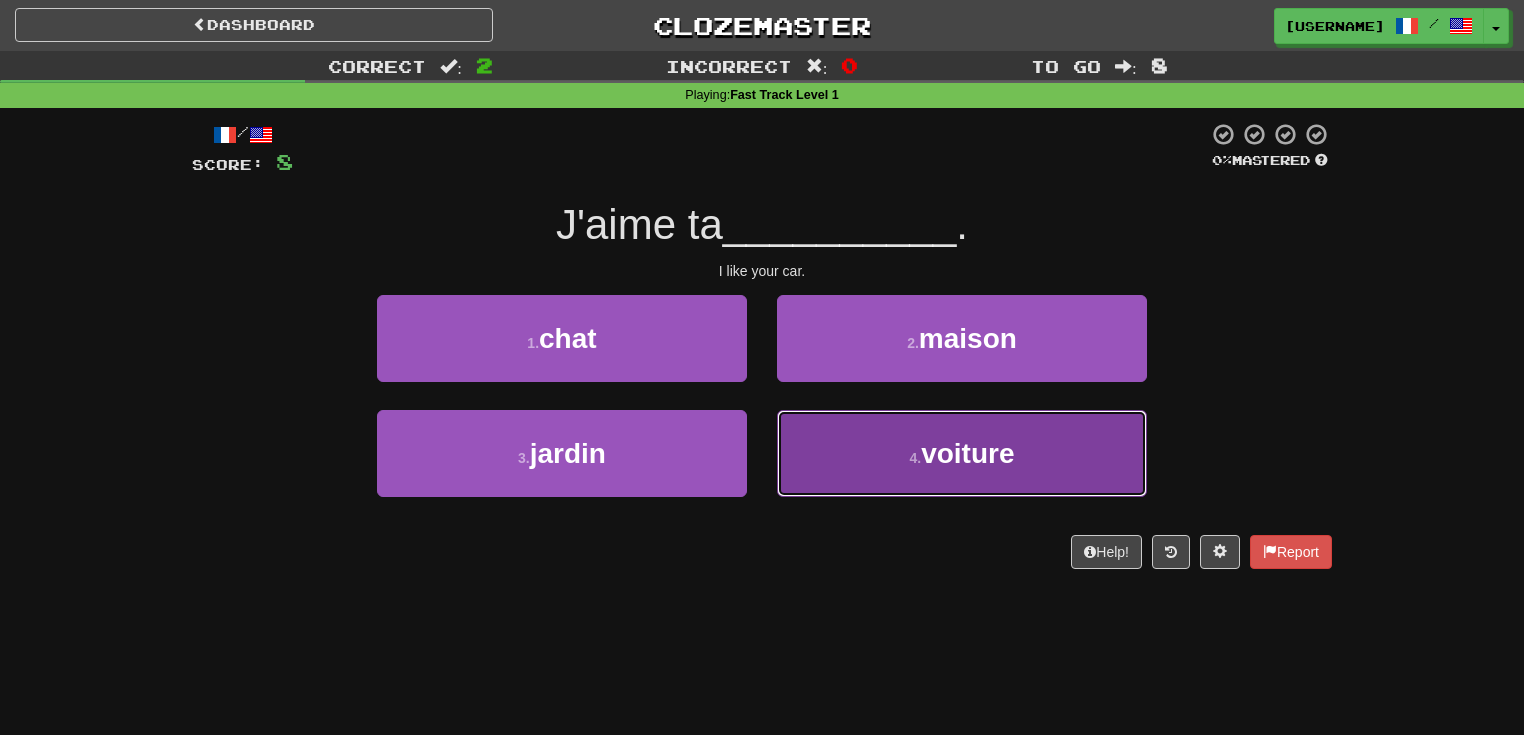 click on "4 .  voiture" at bounding box center (962, 453) 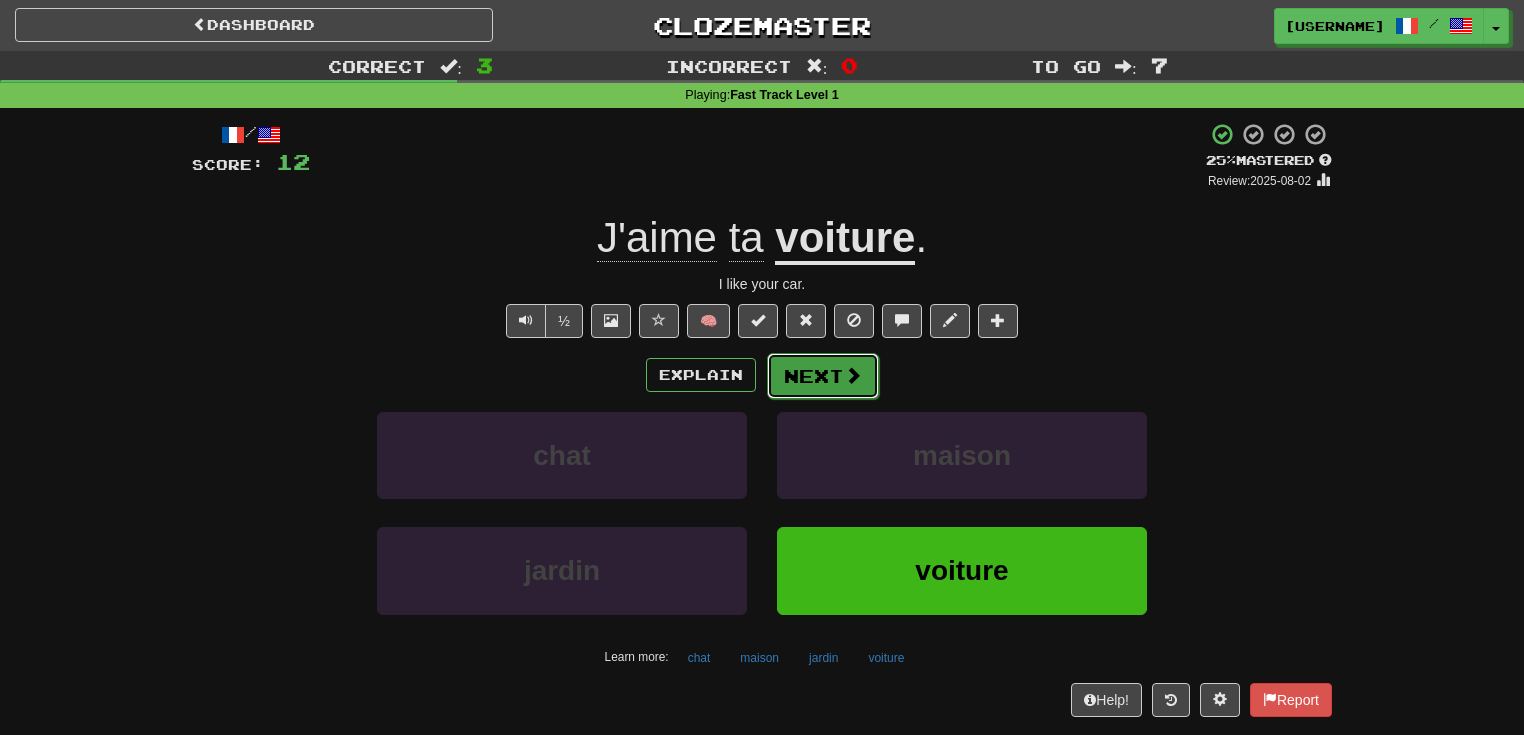 click at bounding box center [853, 375] 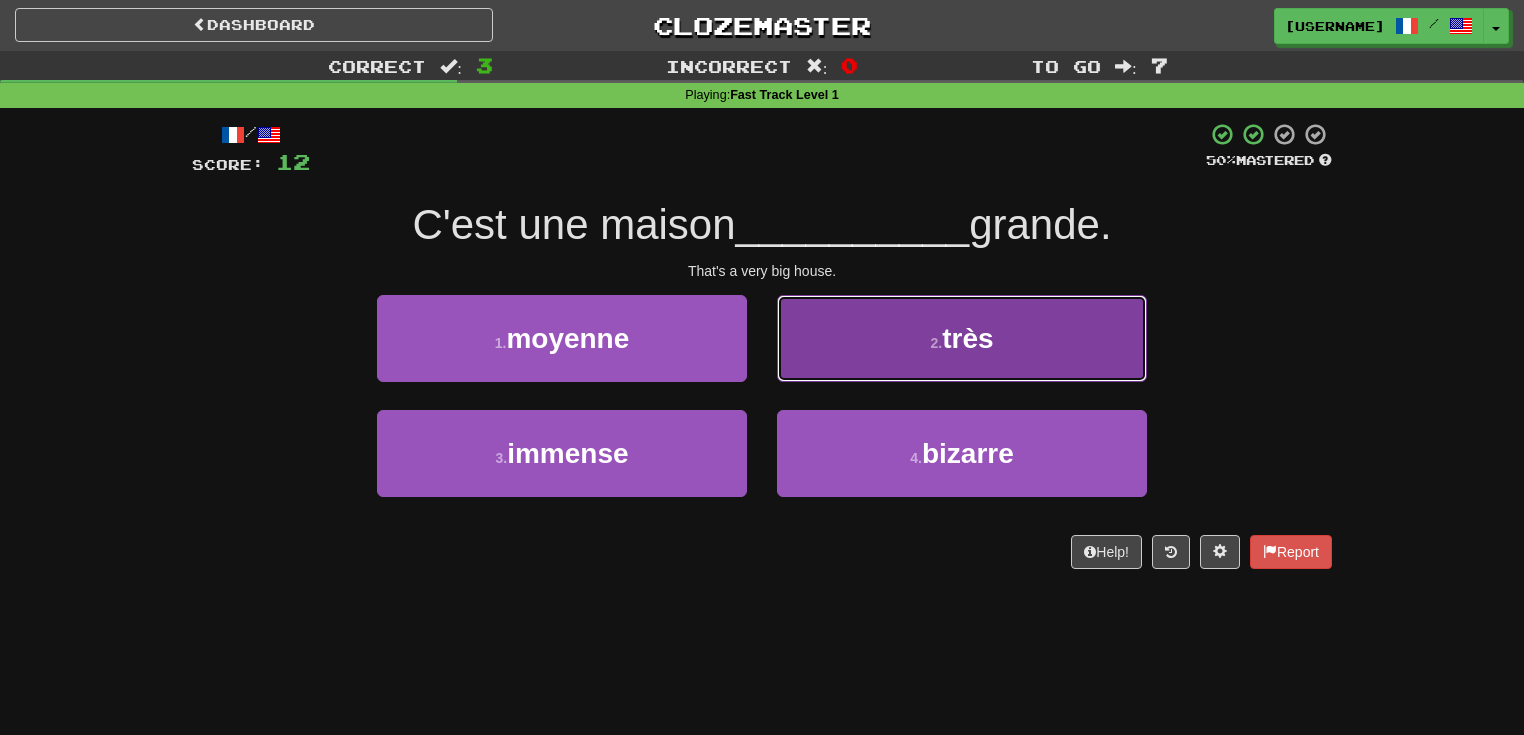 click on "2 .  très" at bounding box center [962, 338] 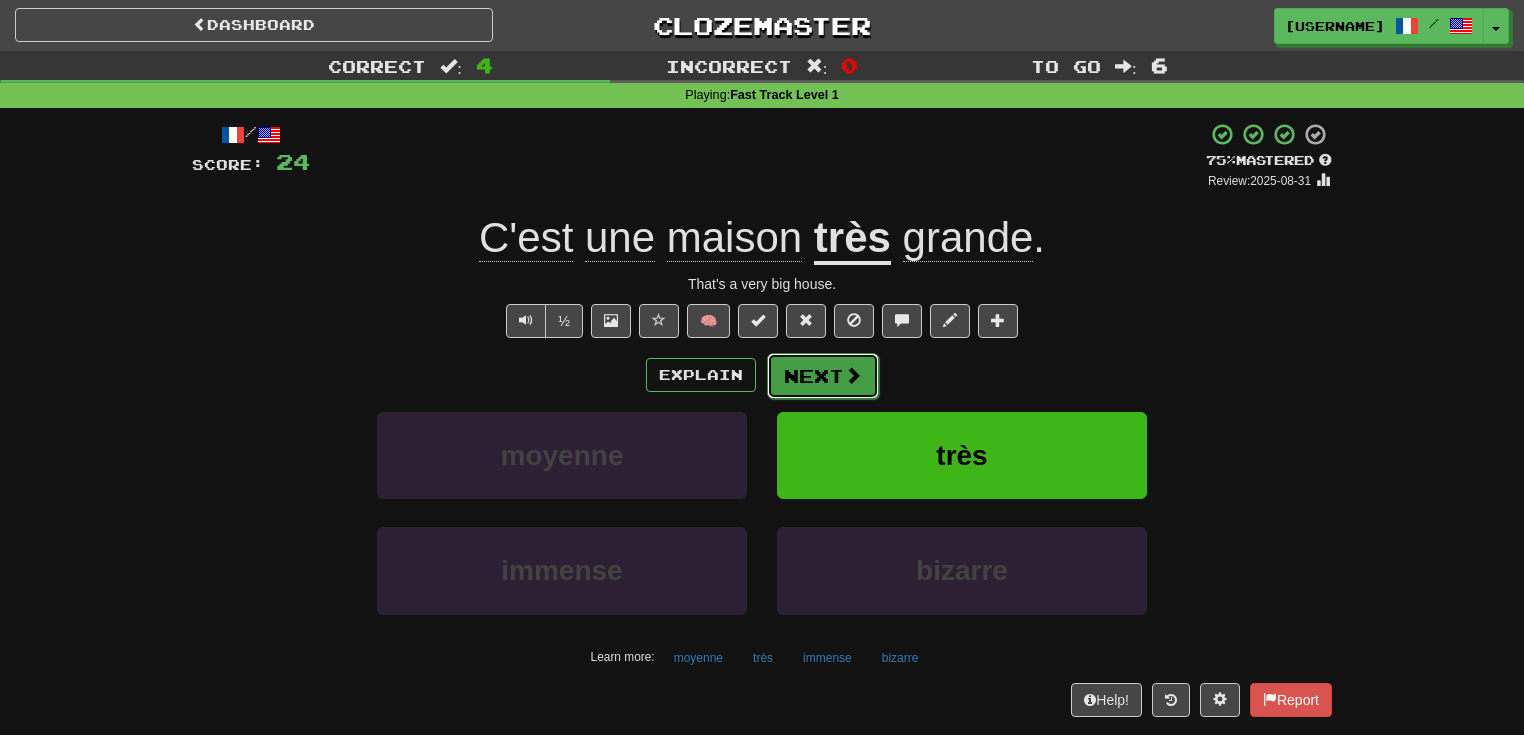 click on "Next" at bounding box center [823, 376] 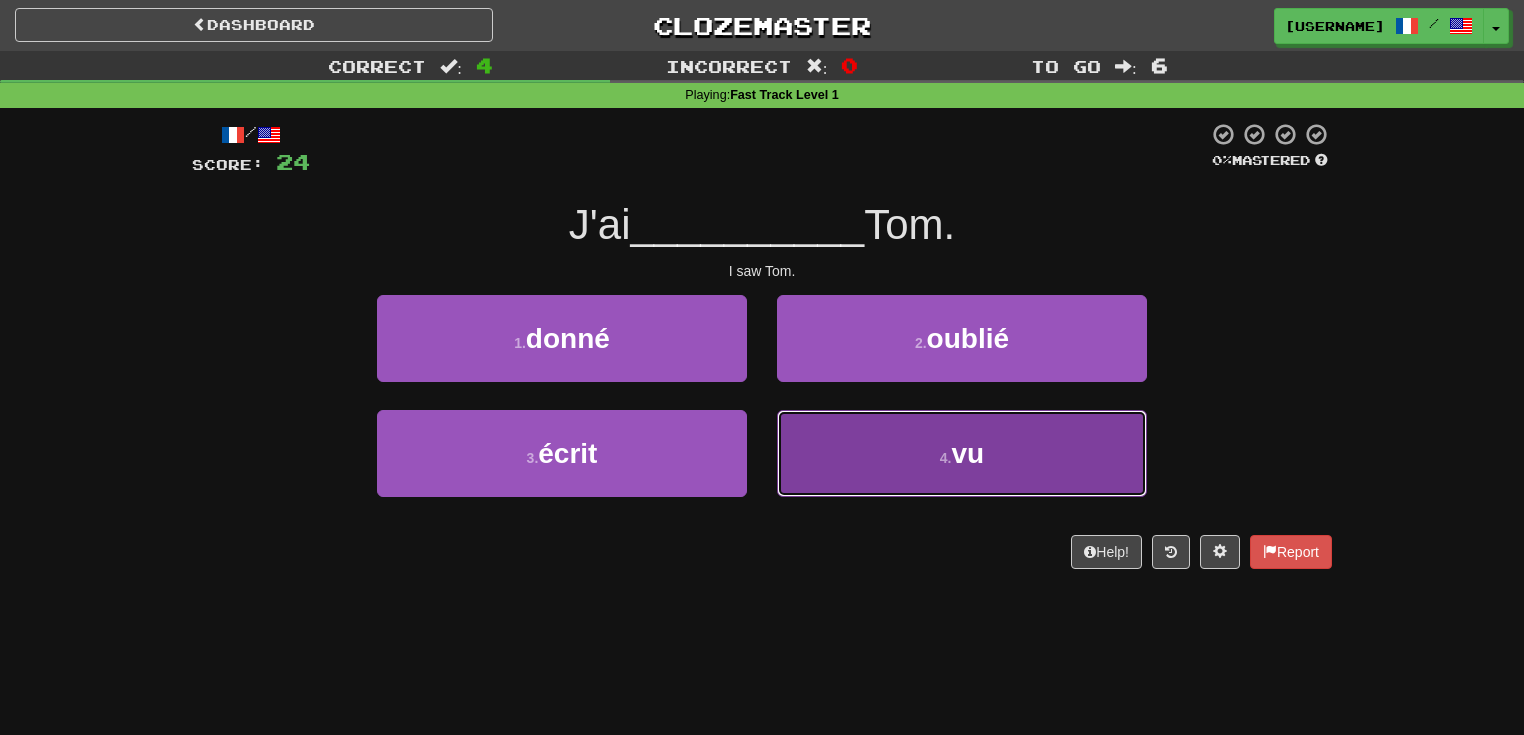 click on "4 .  vu" at bounding box center [962, 453] 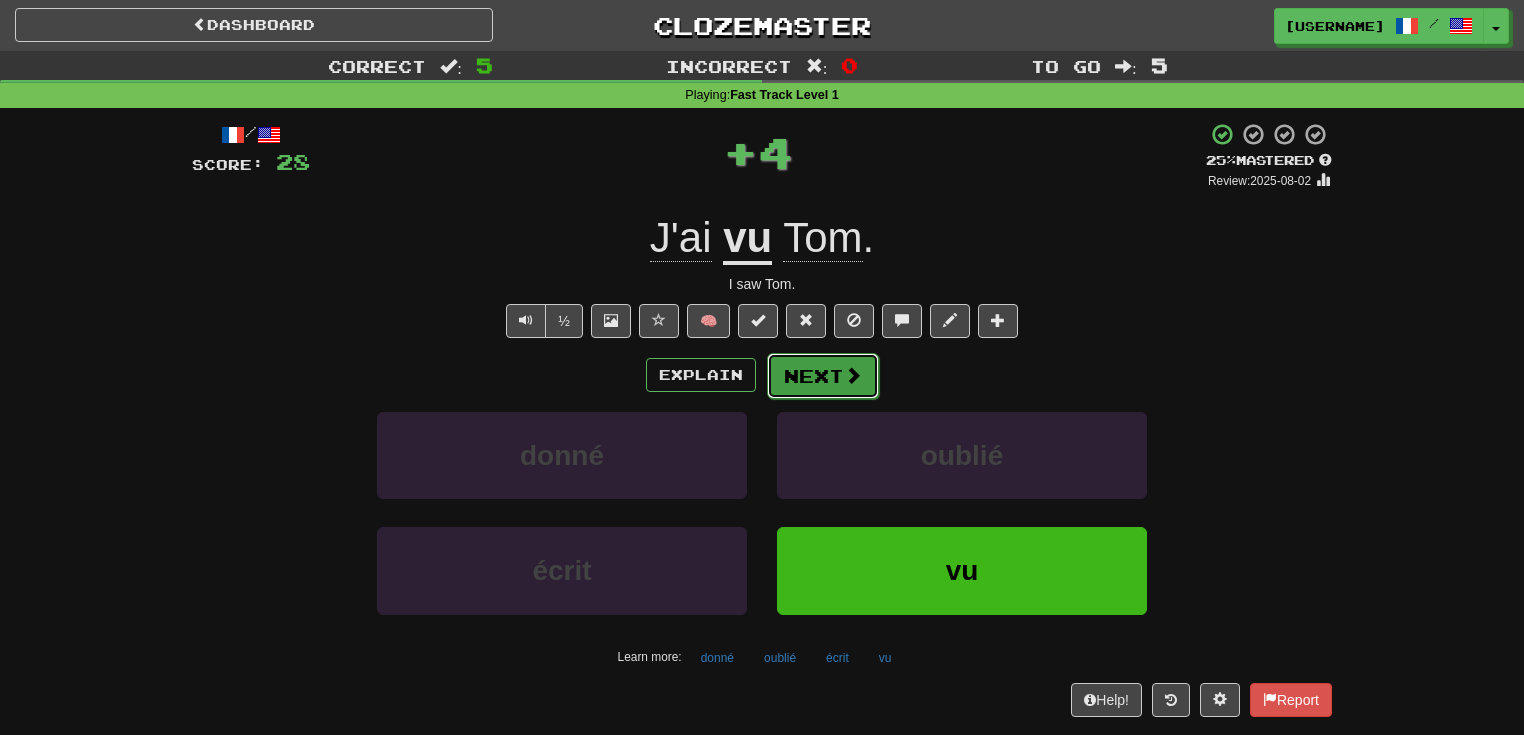 click on "Next" at bounding box center [823, 376] 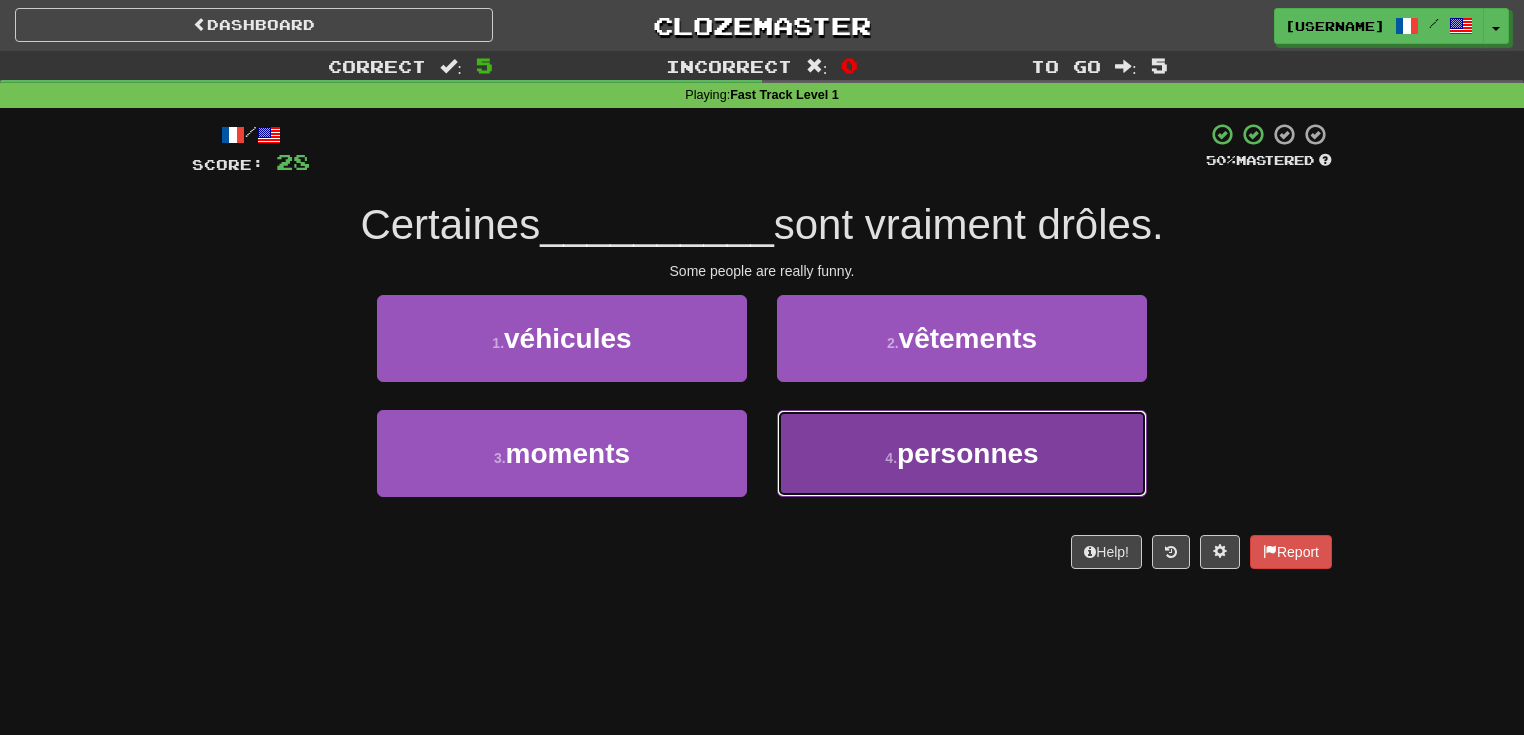 click on "personnes" at bounding box center (968, 453) 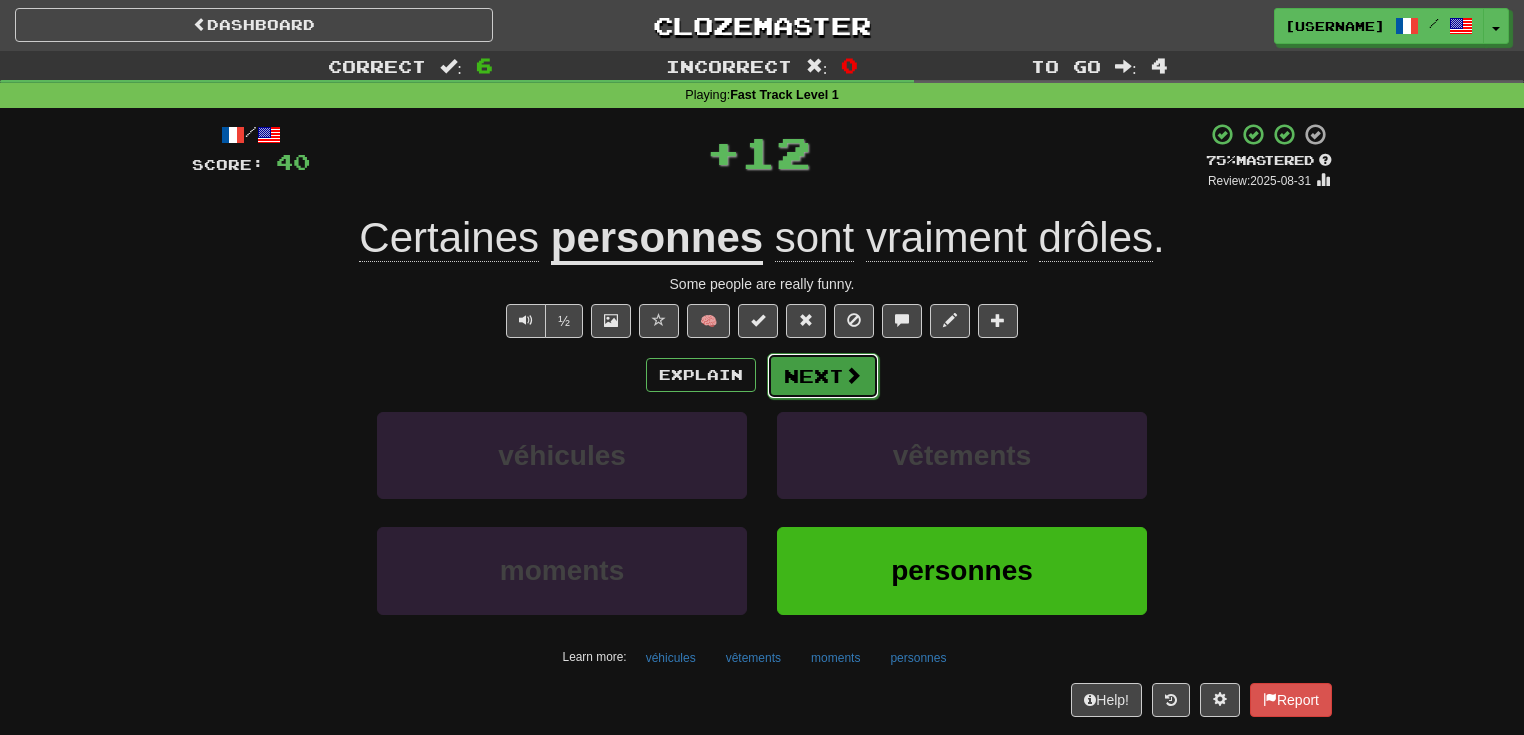 click on "Next" at bounding box center (823, 376) 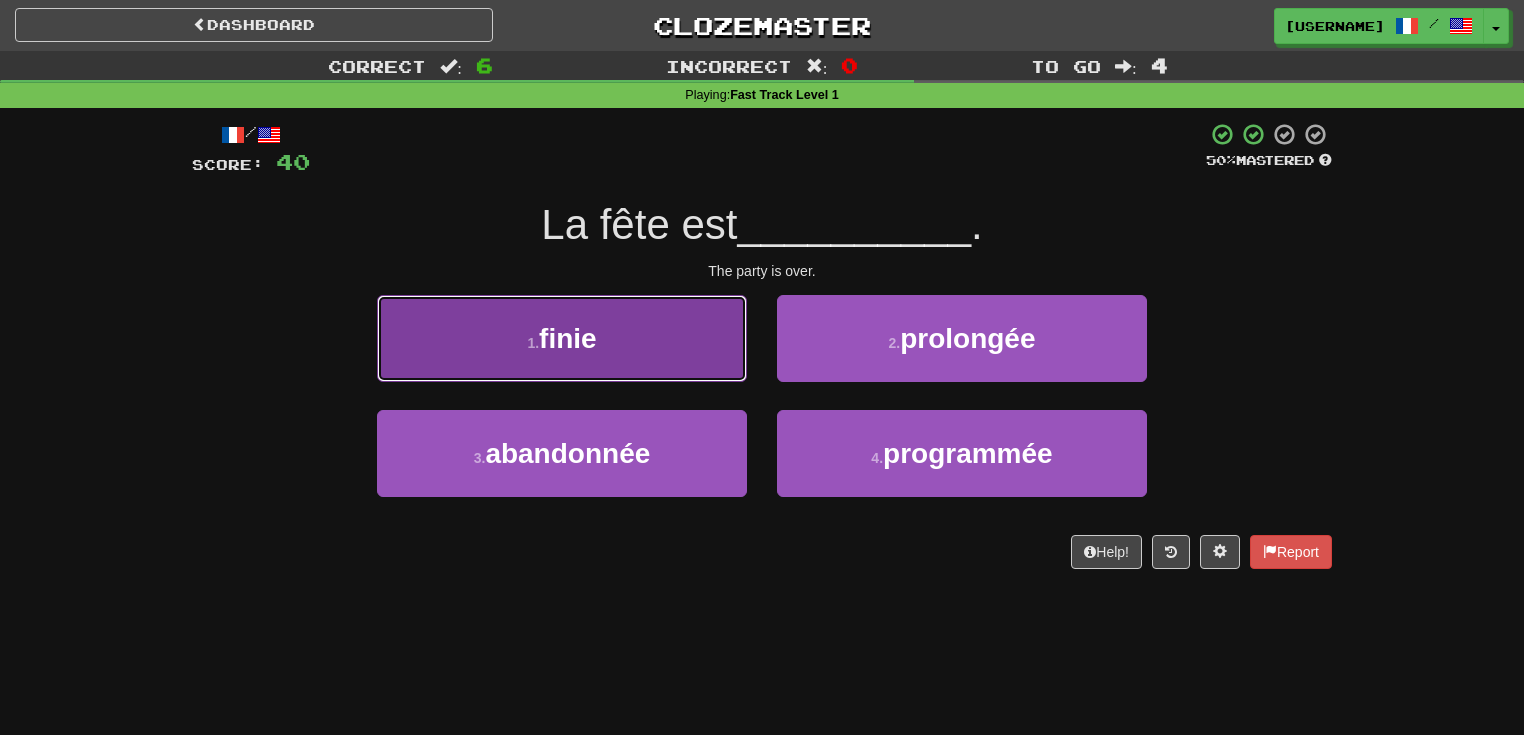 click on "1 .  finie" at bounding box center [562, 338] 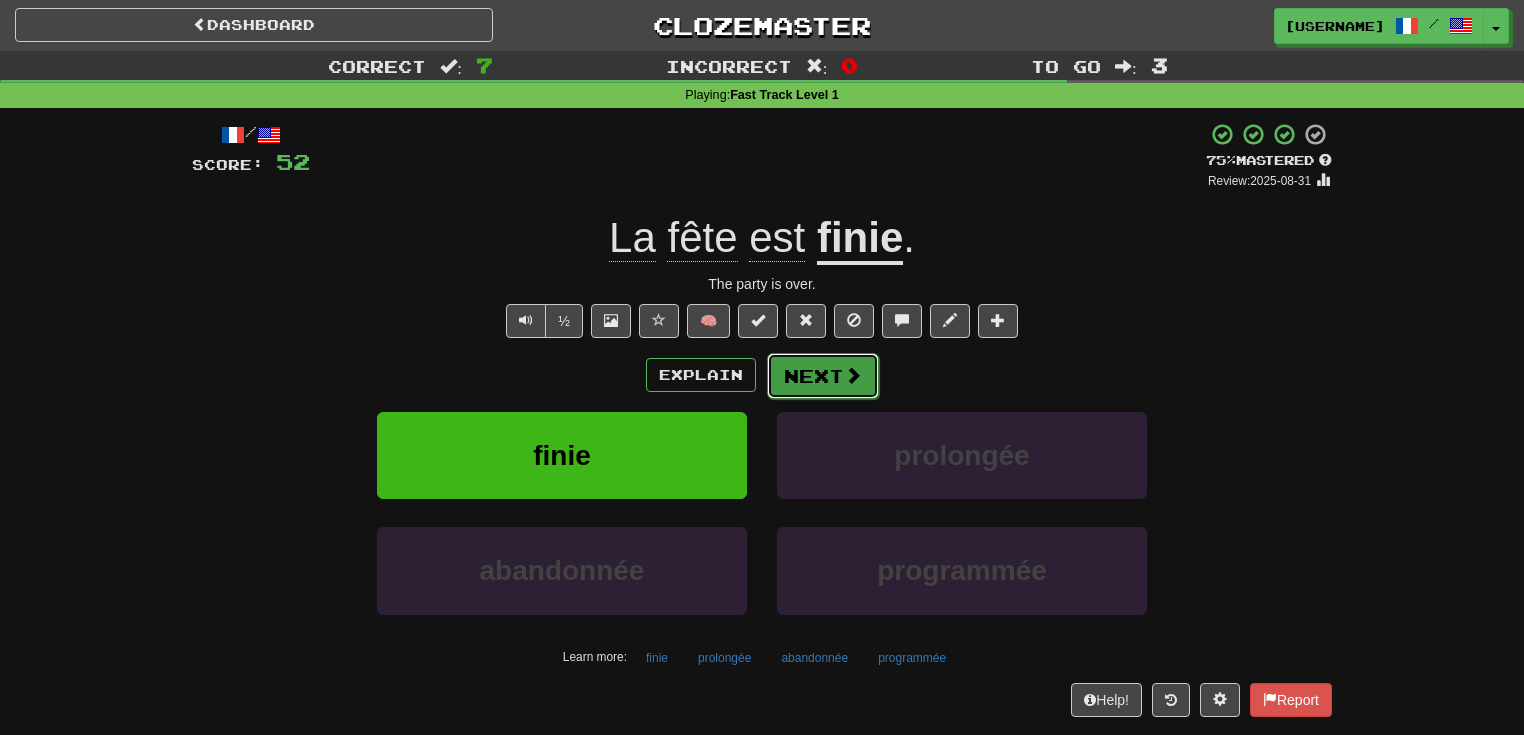 click on "Next" at bounding box center [823, 376] 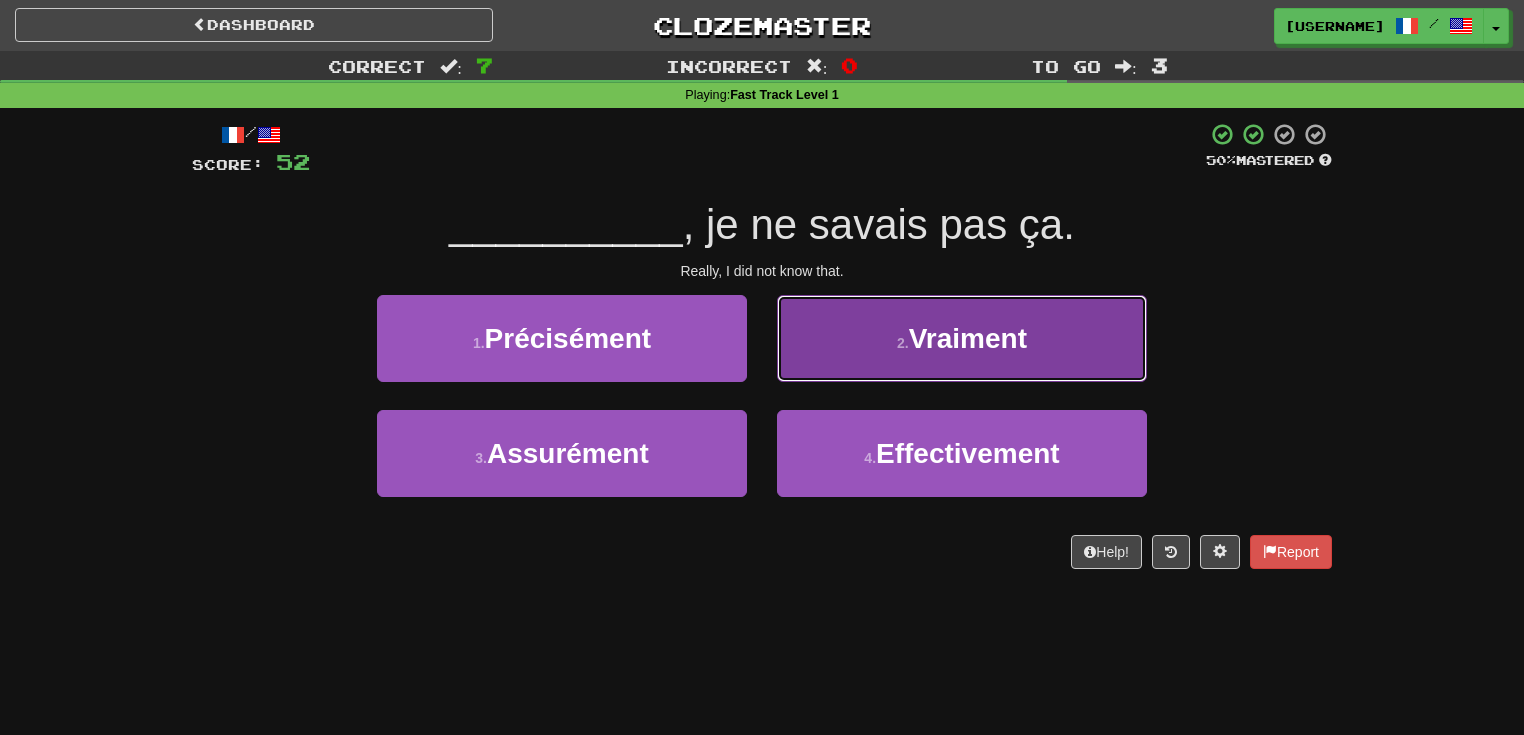 click on "2 .  Vraiment" at bounding box center [962, 338] 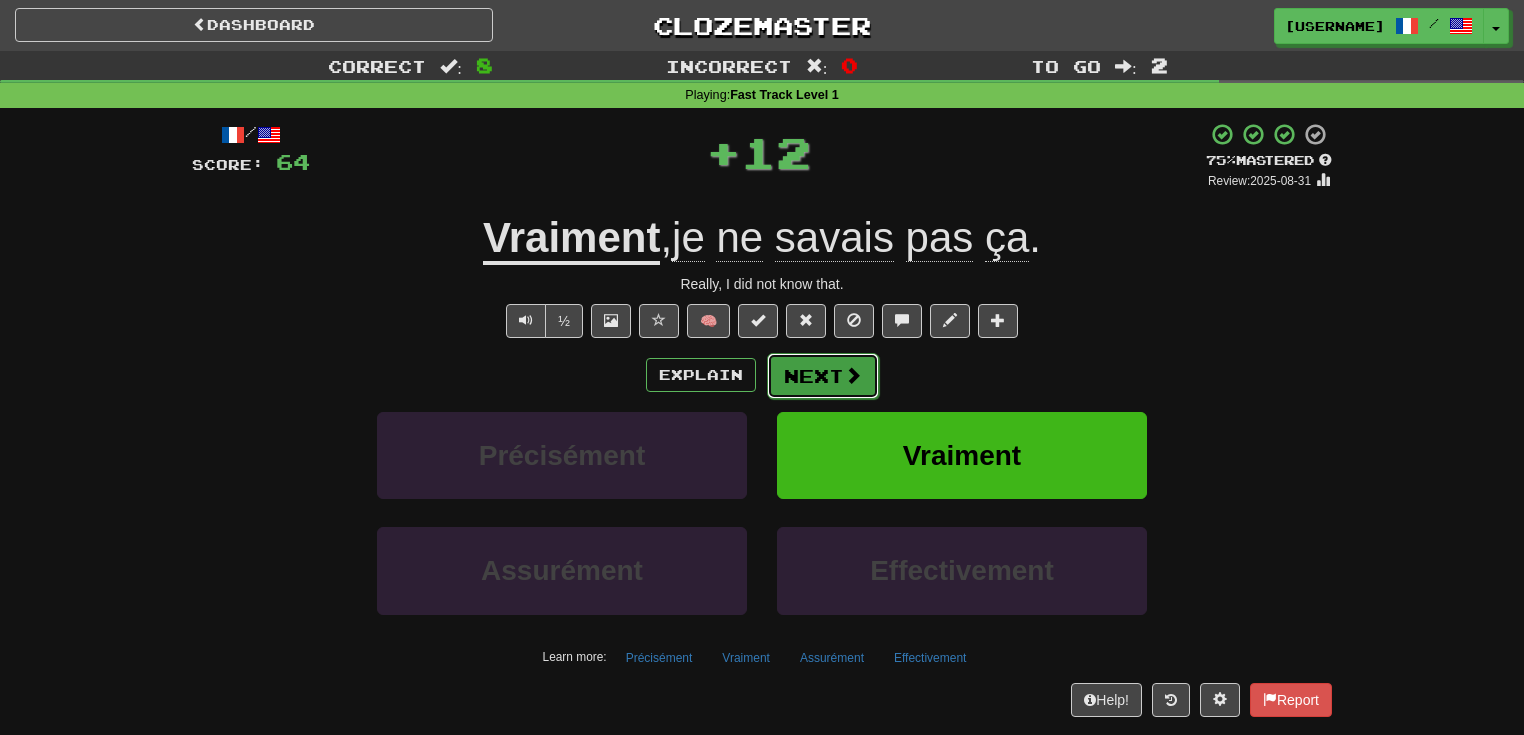 click on "Next" at bounding box center [823, 376] 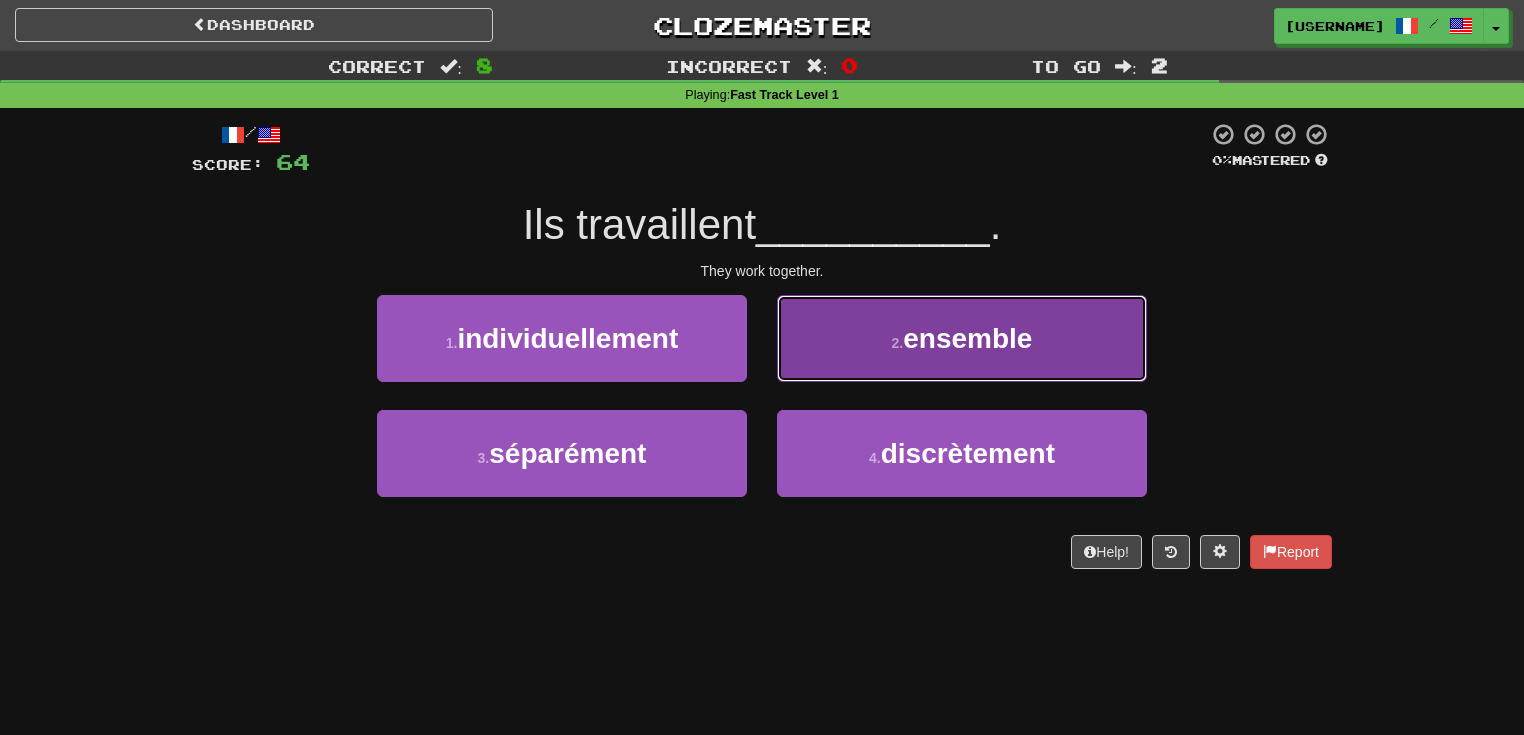 click on "ensemble" at bounding box center (967, 338) 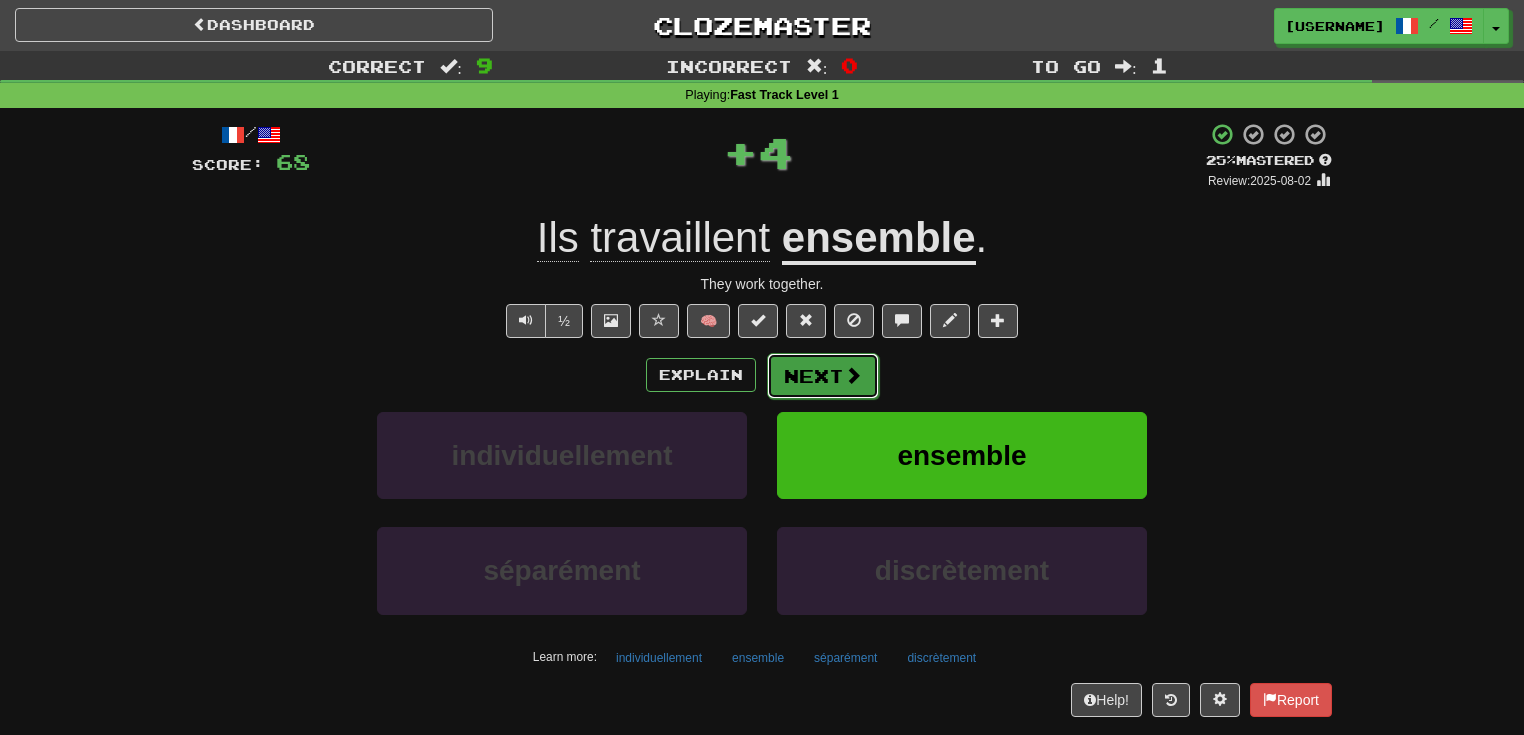 click on "Next" at bounding box center (823, 376) 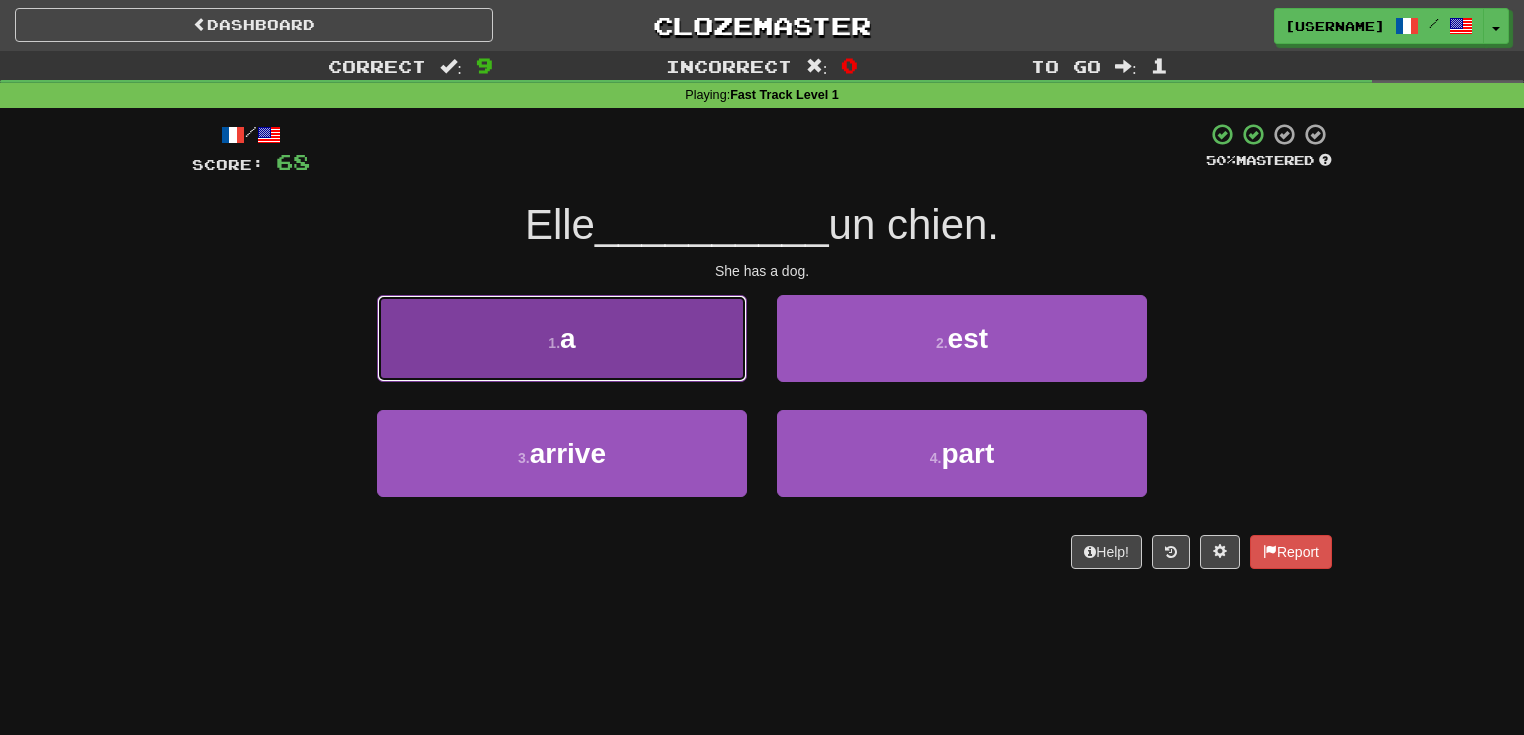 click on "1 .  a" at bounding box center [562, 338] 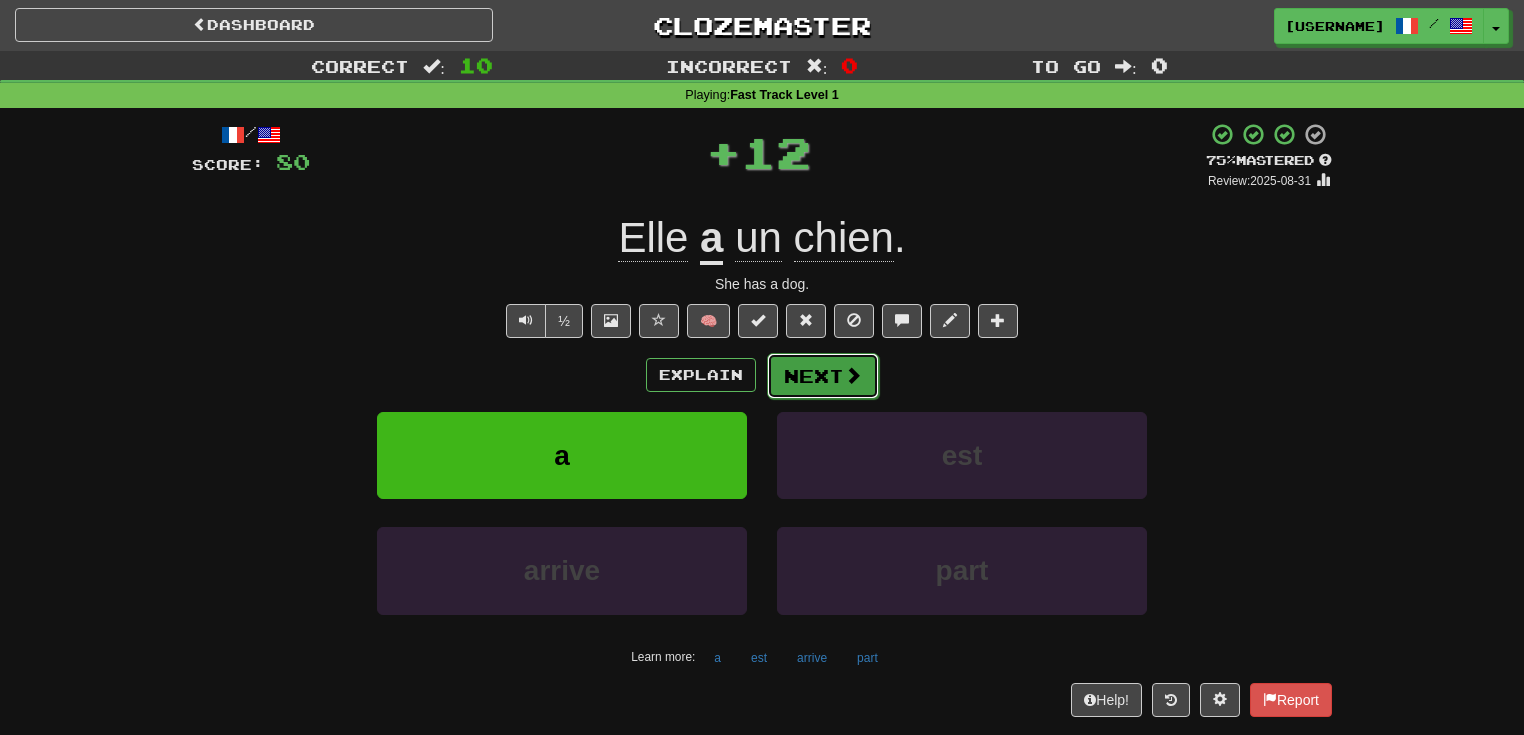 click on "Next" at bounding box center [823, 376] 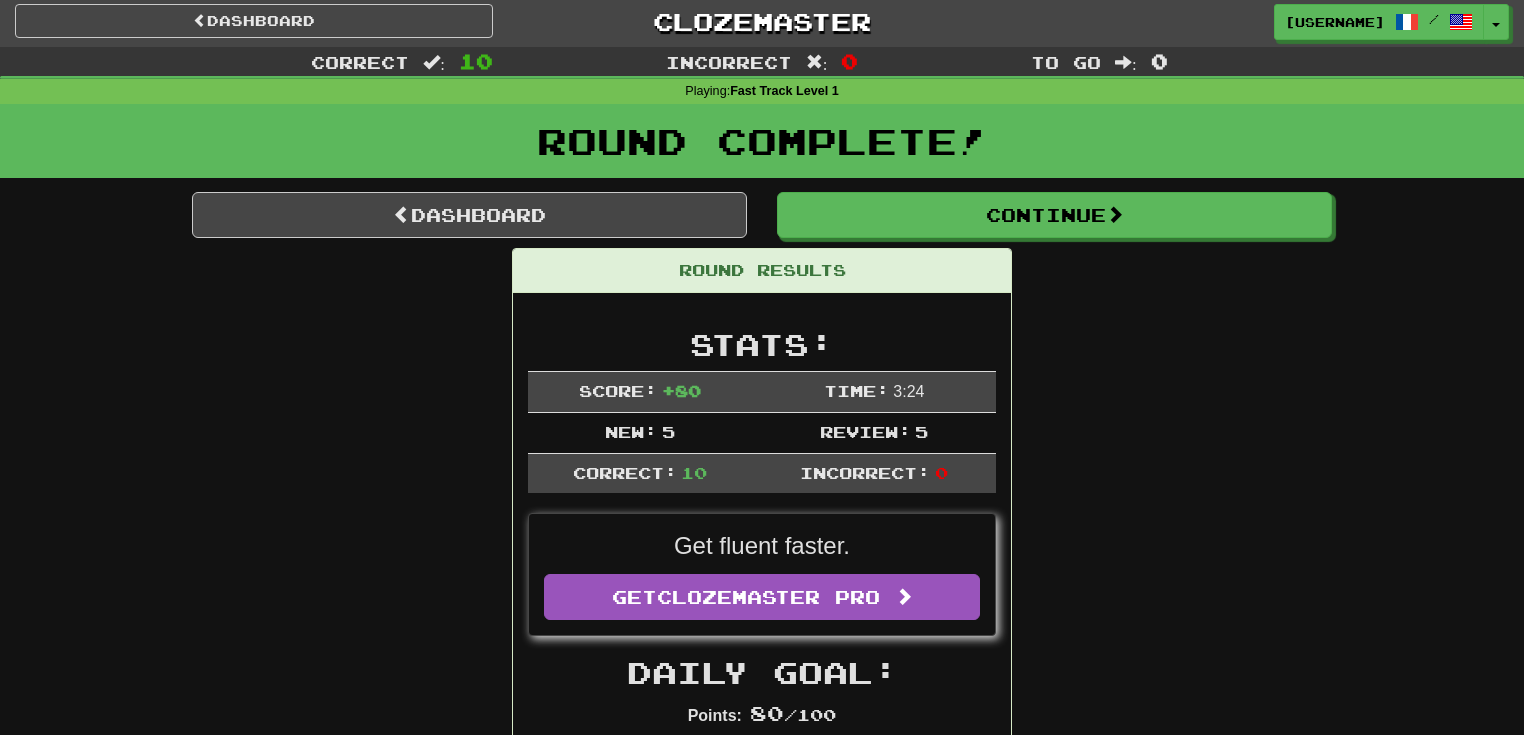 scroll, scrollTop: 0, scrollLeft: 0, axis: both 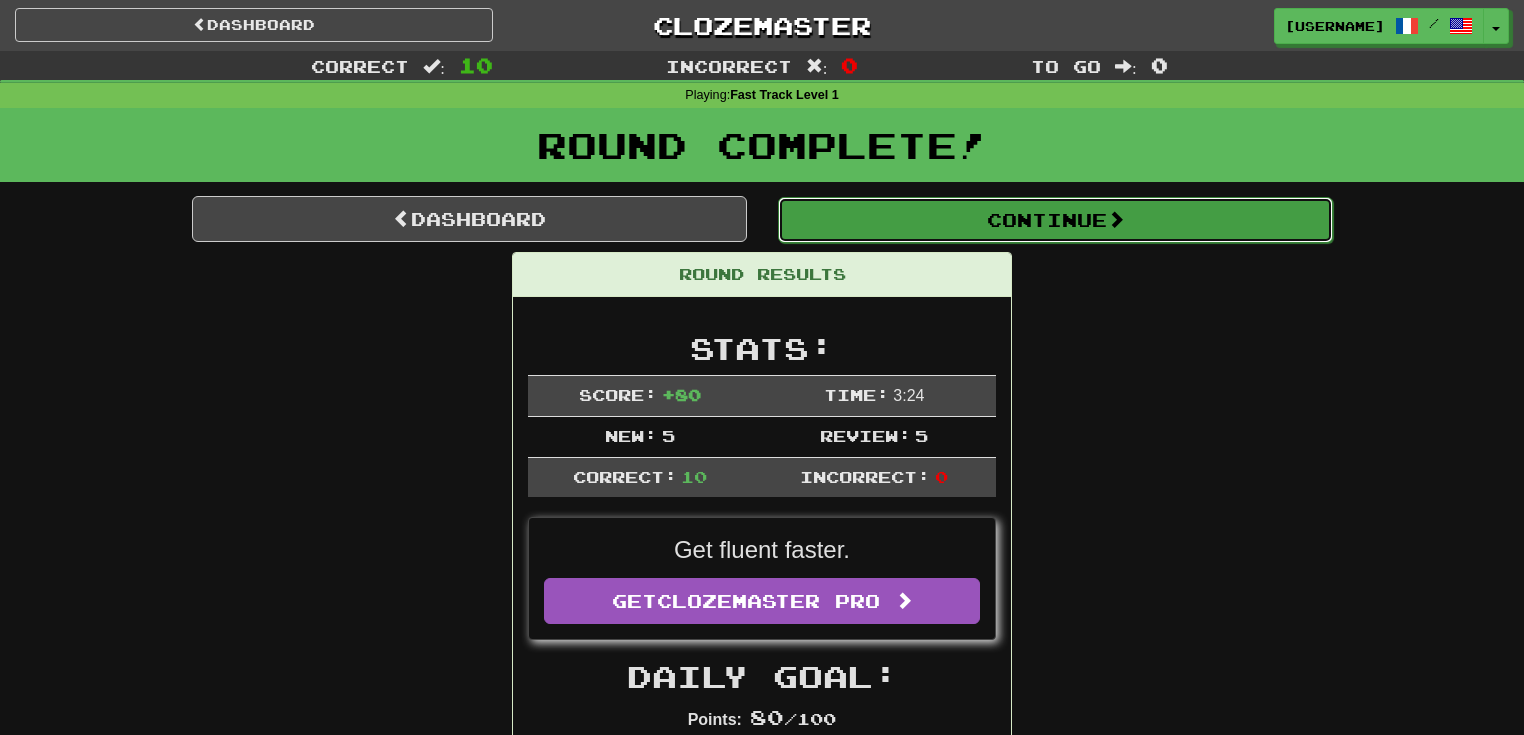 click on "Continue" at bounding box center [1055, 220] 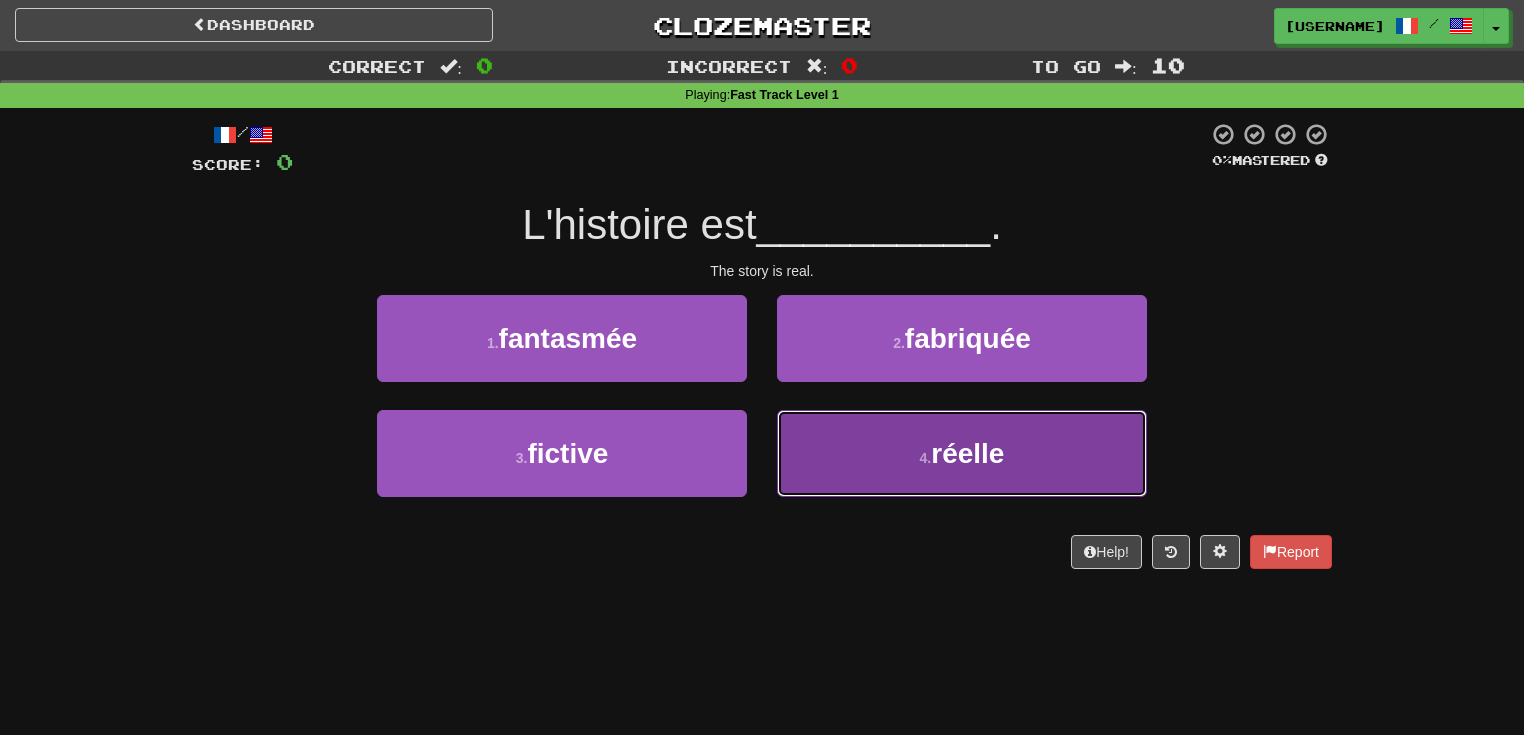 click on "4 .  réelle" at bounding box center [962, 453] 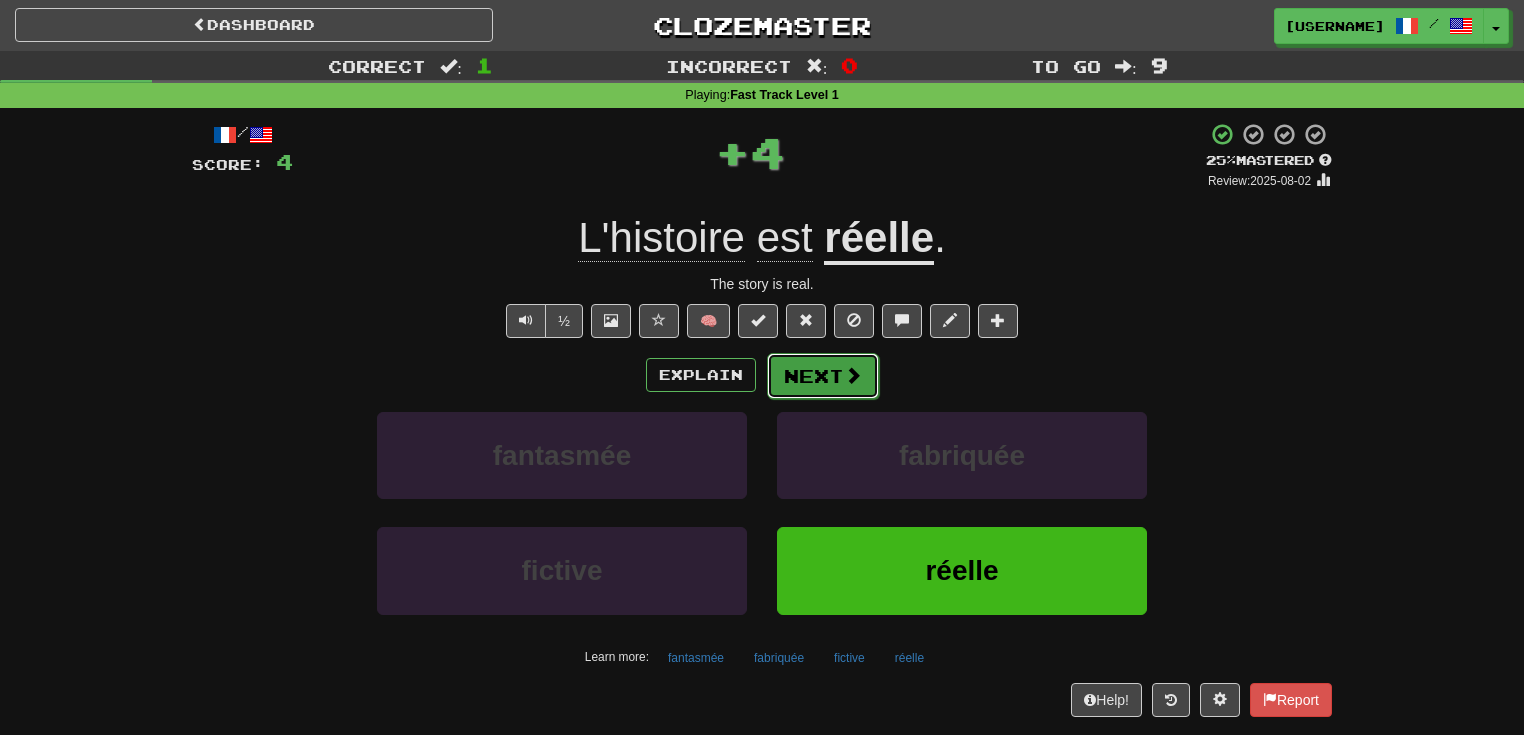 click at bounding box center (853, 375) 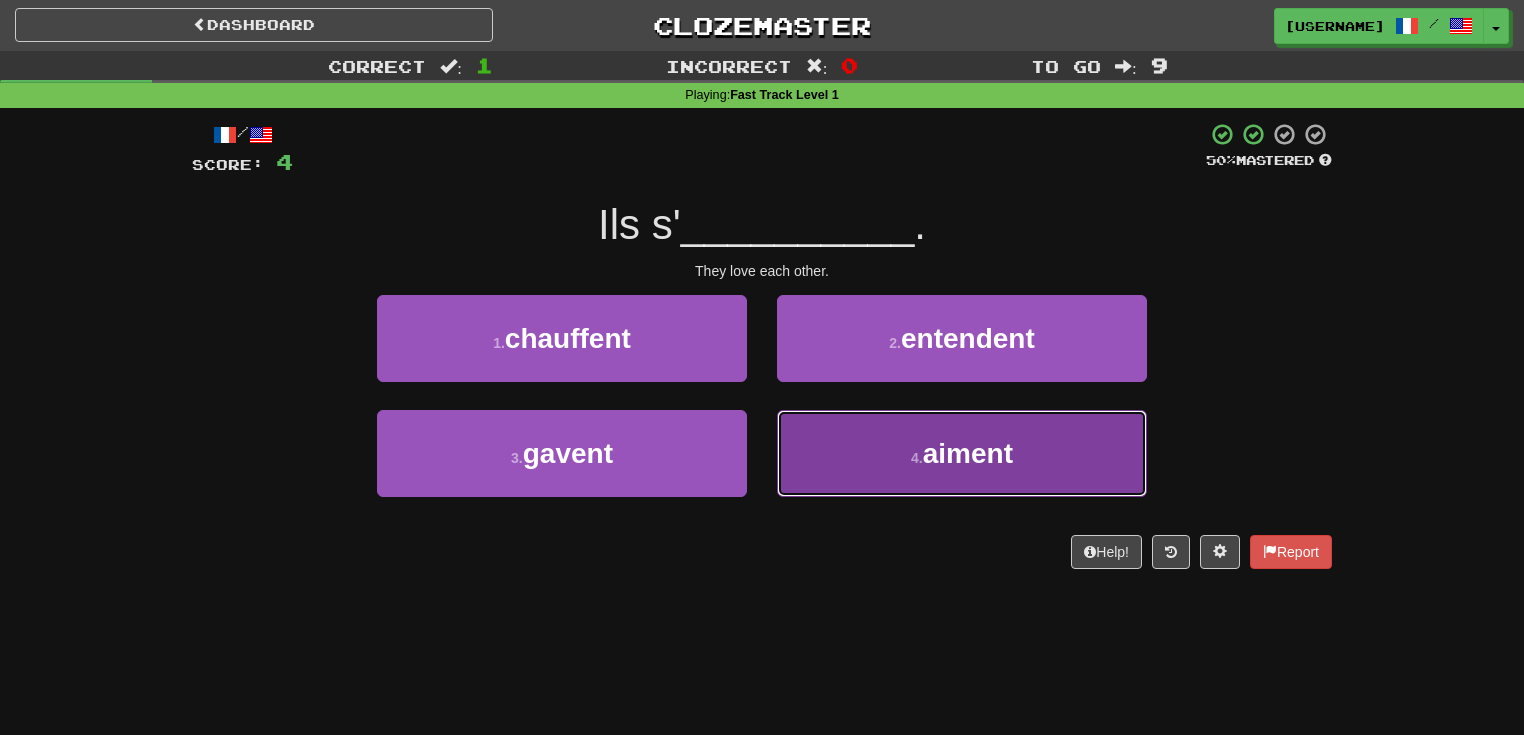 click on "4 .  aiment" at bounding box center (962, 453) 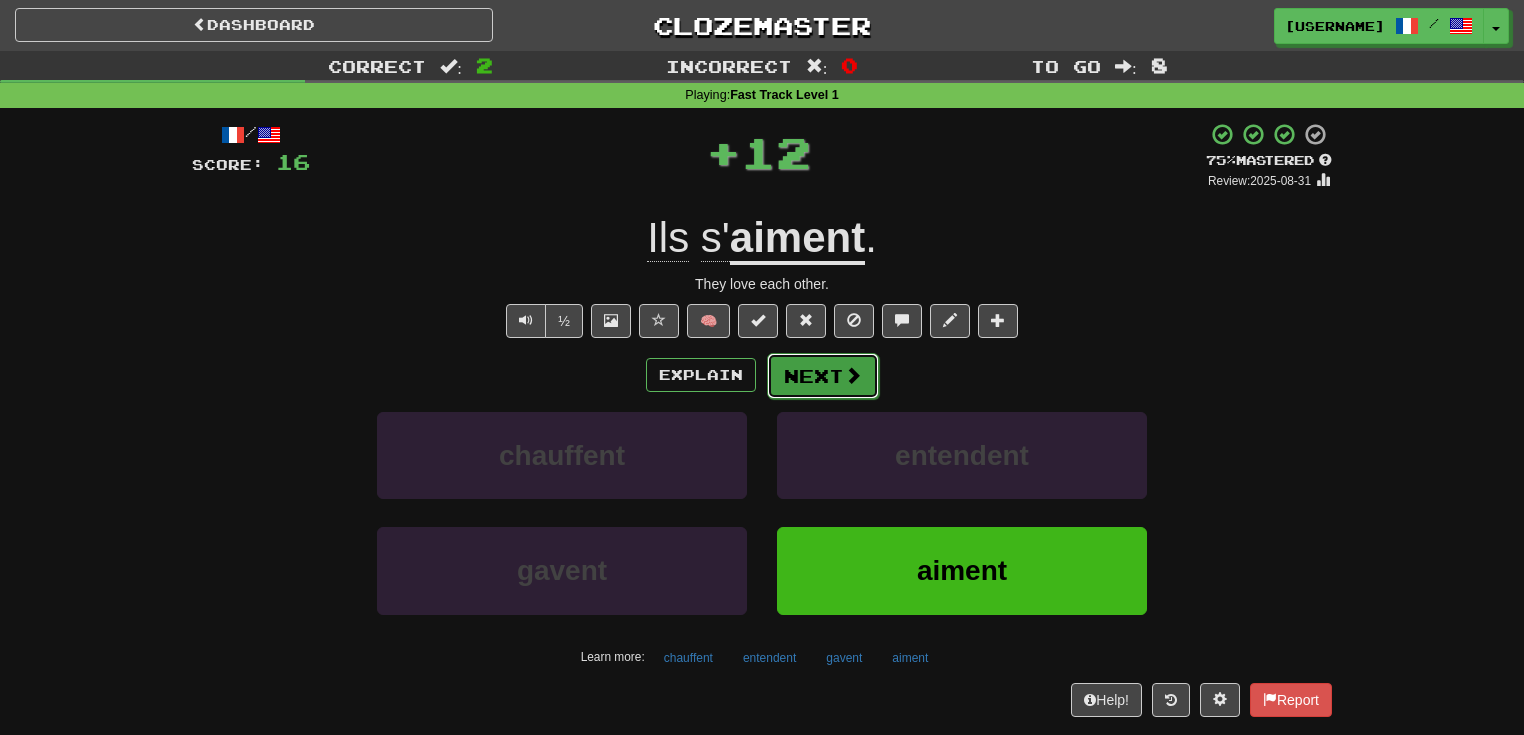 click on "Next" at bounding box center [823, 376] 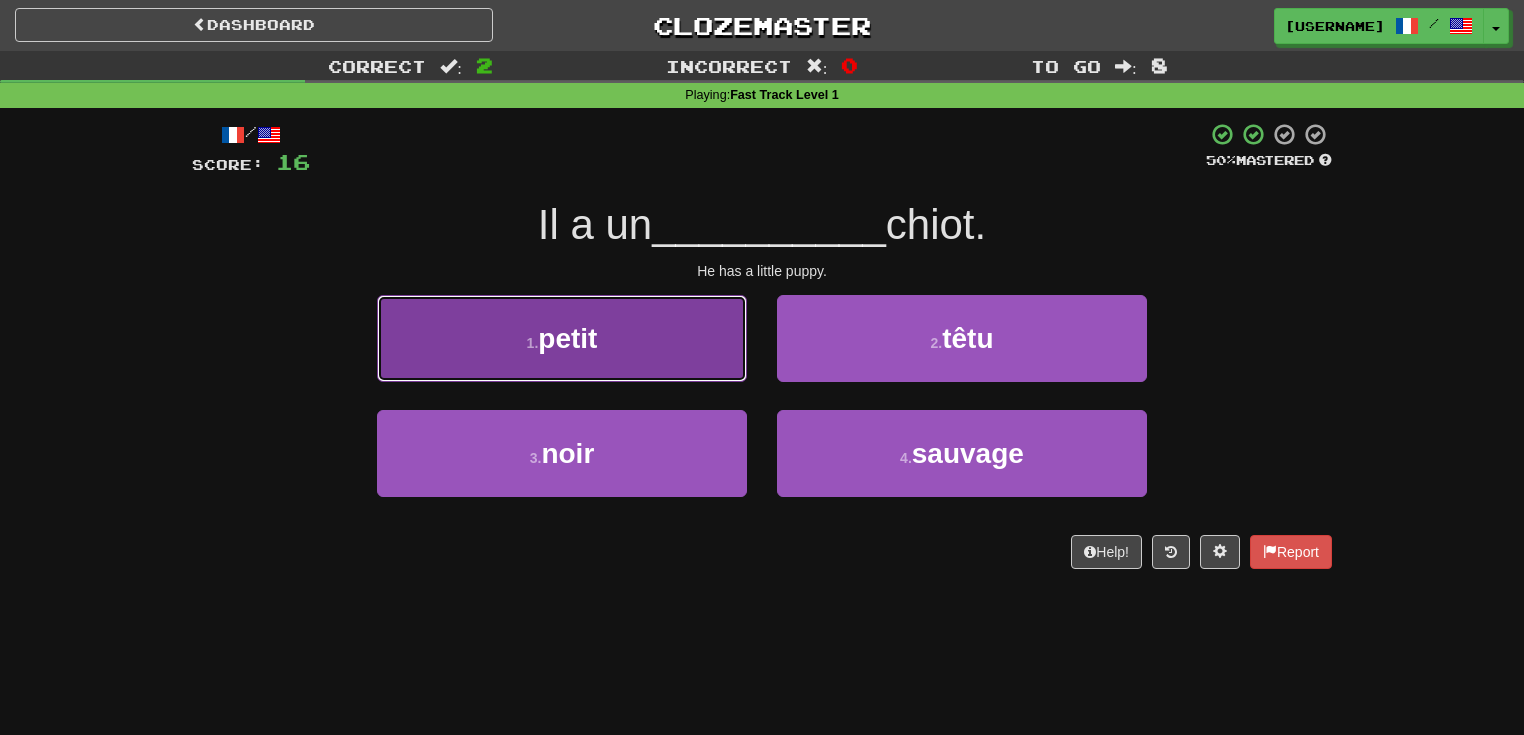 click on "1 .  petit" at bounding box center [562, 338] 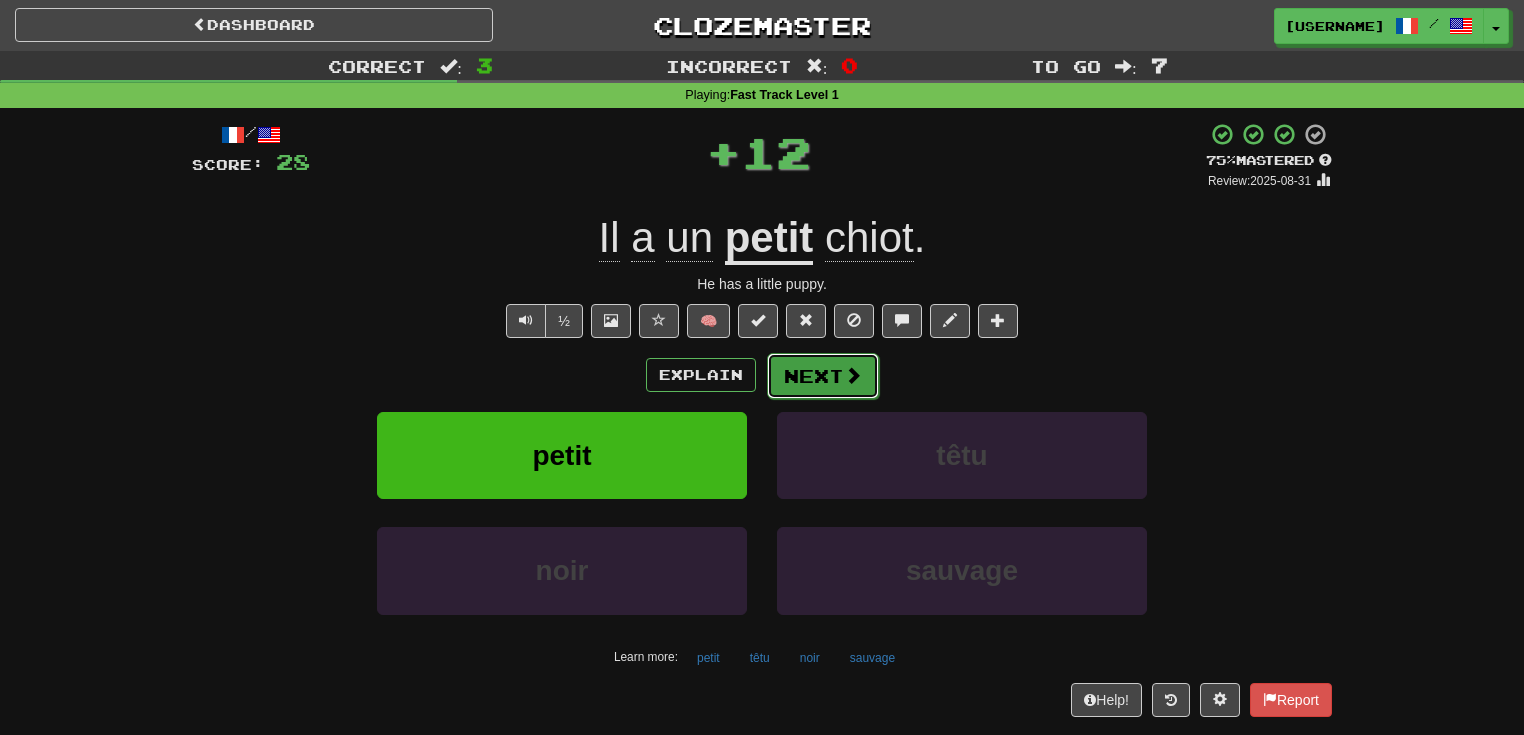 click on "Next" at bounding box center (823, 376) 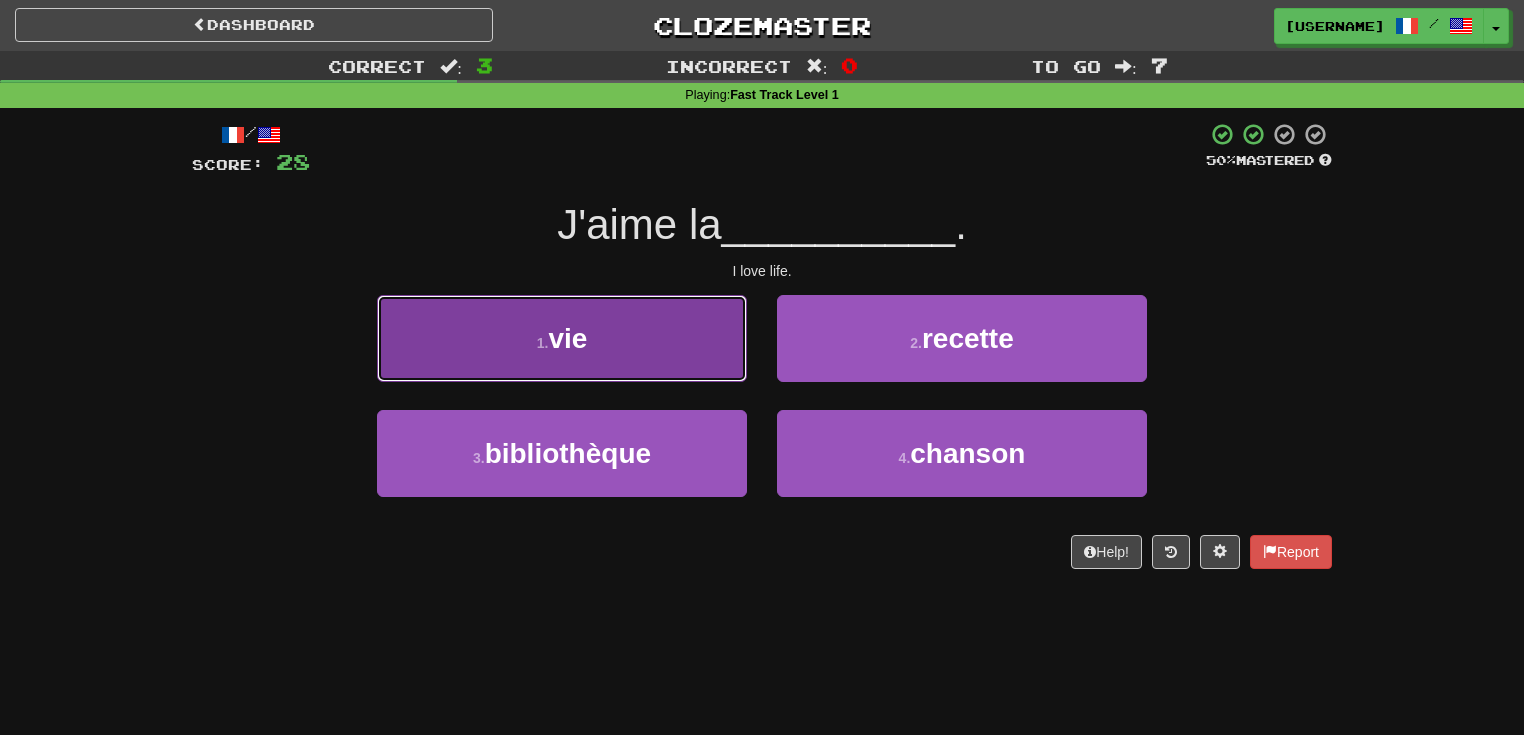click on "1 .  vie" at bounding box center (562, 338) 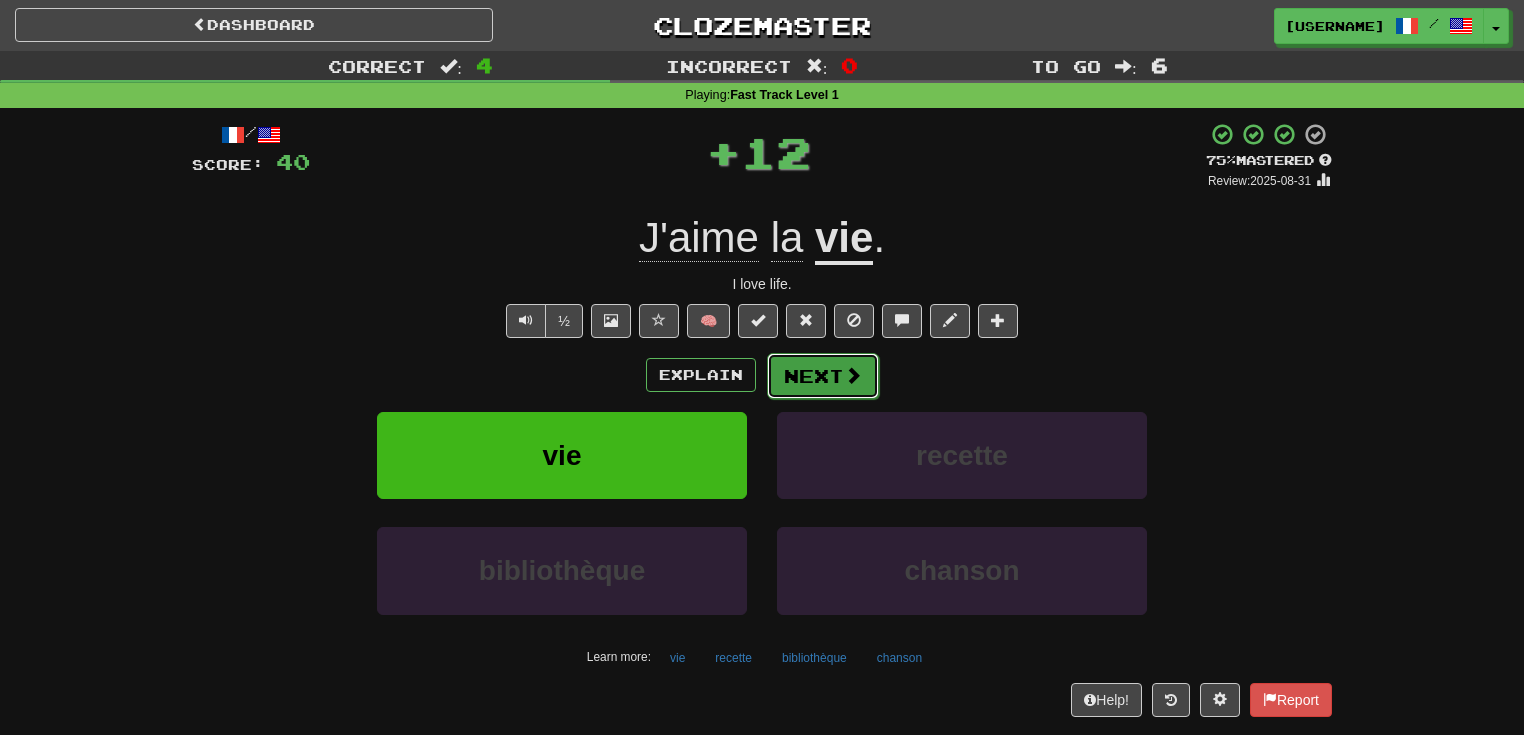 click on "Next" at bounding box center [823, 376] 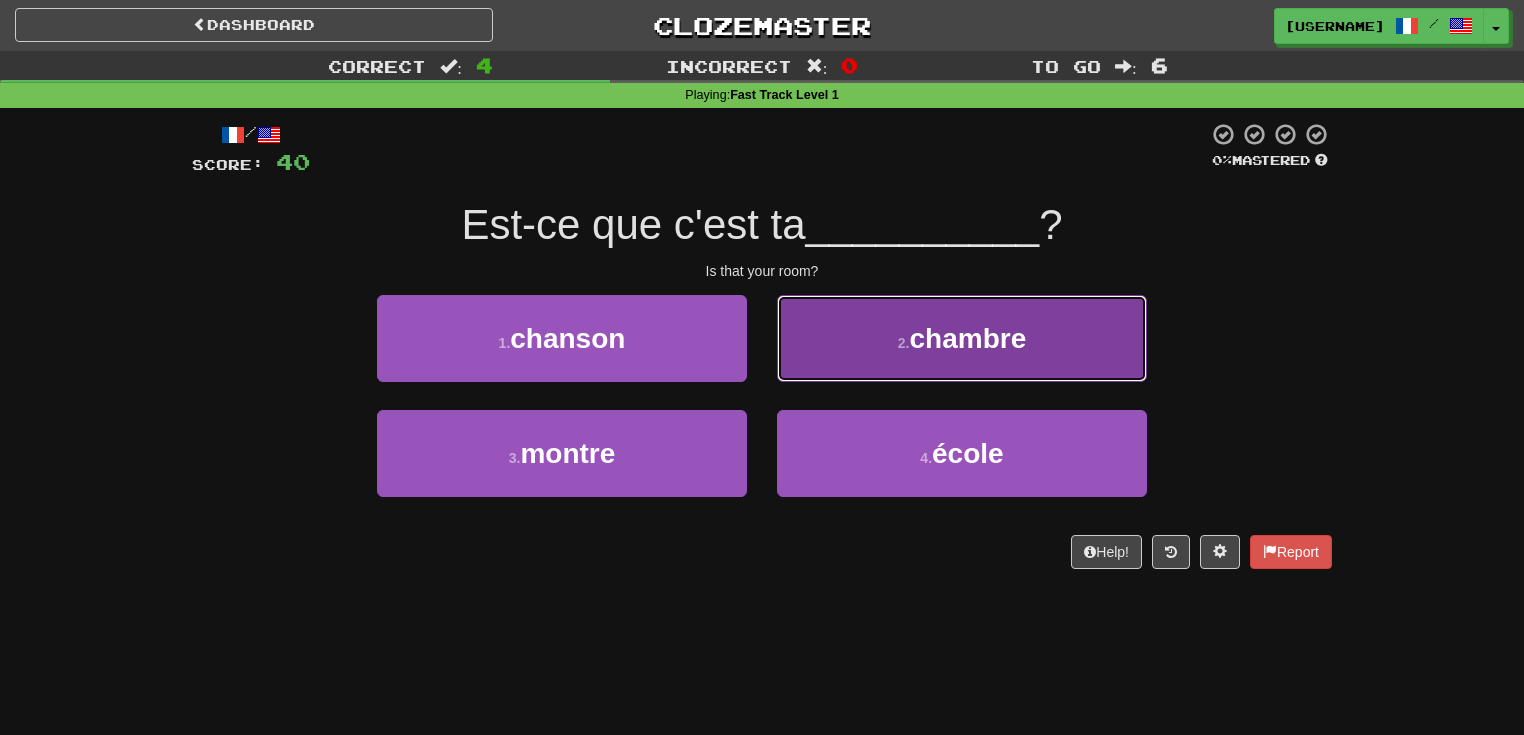 click on "chambre" at bounding box center (967, 338) 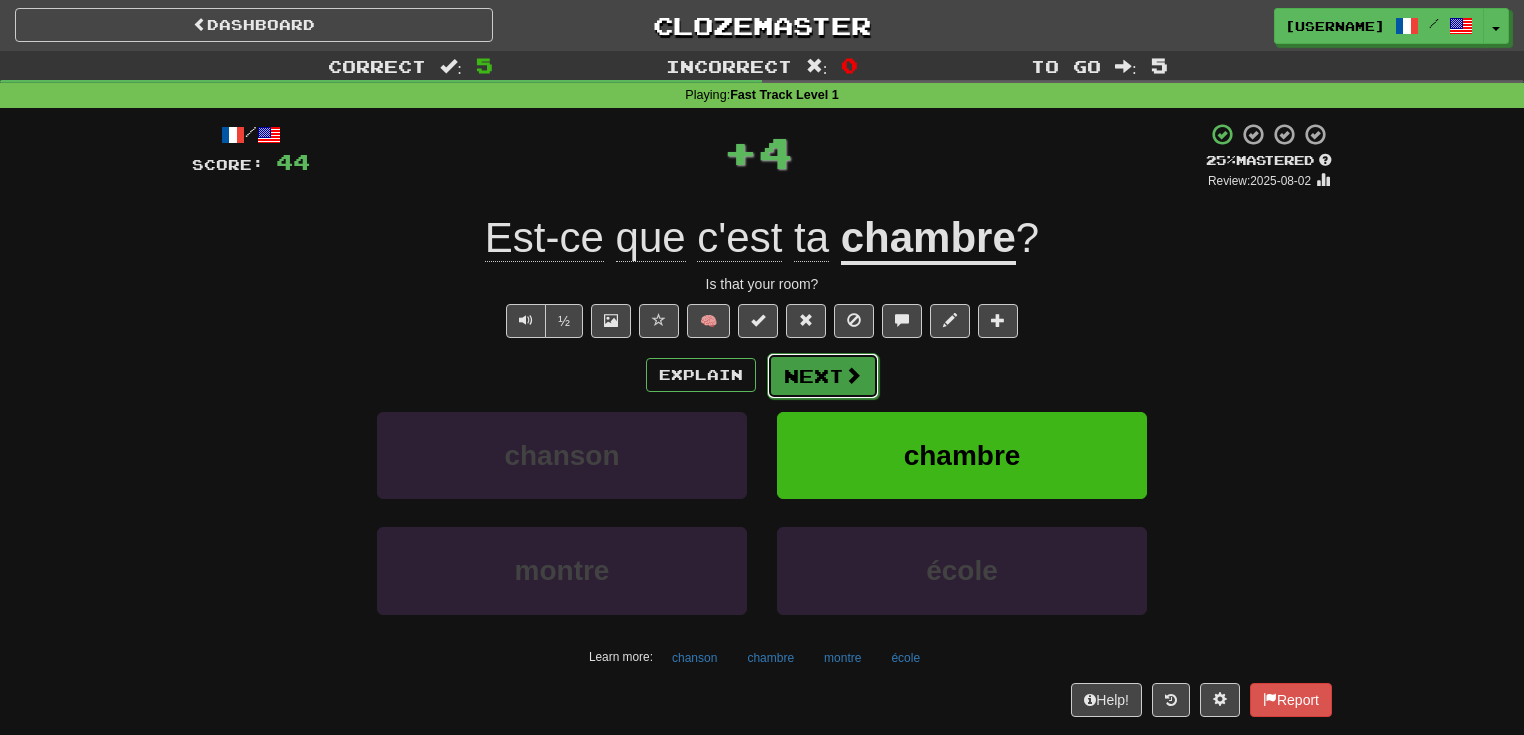 click on "Next" at bounding box center [823, 376] 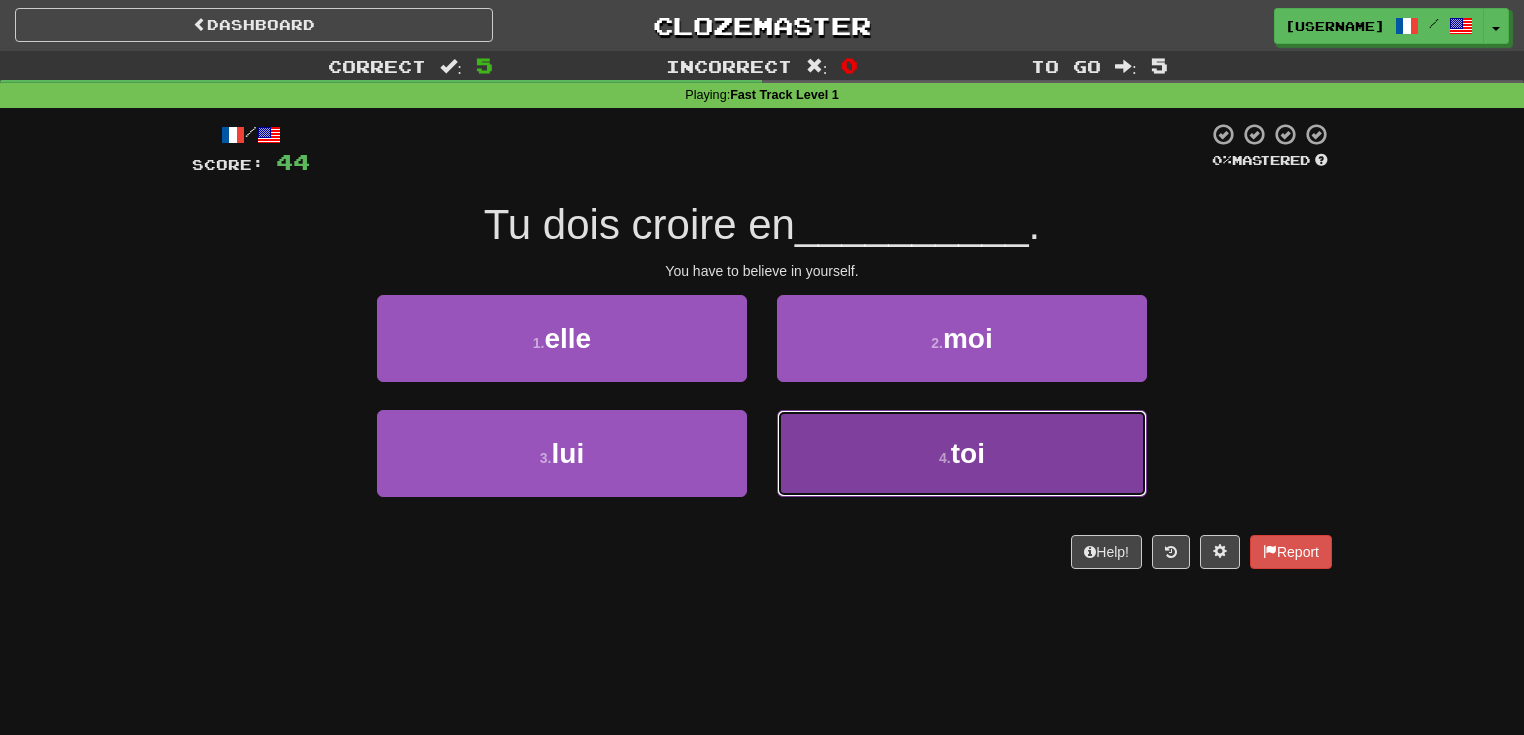 click on "4 .  toi" at bounding box center [962, 453] 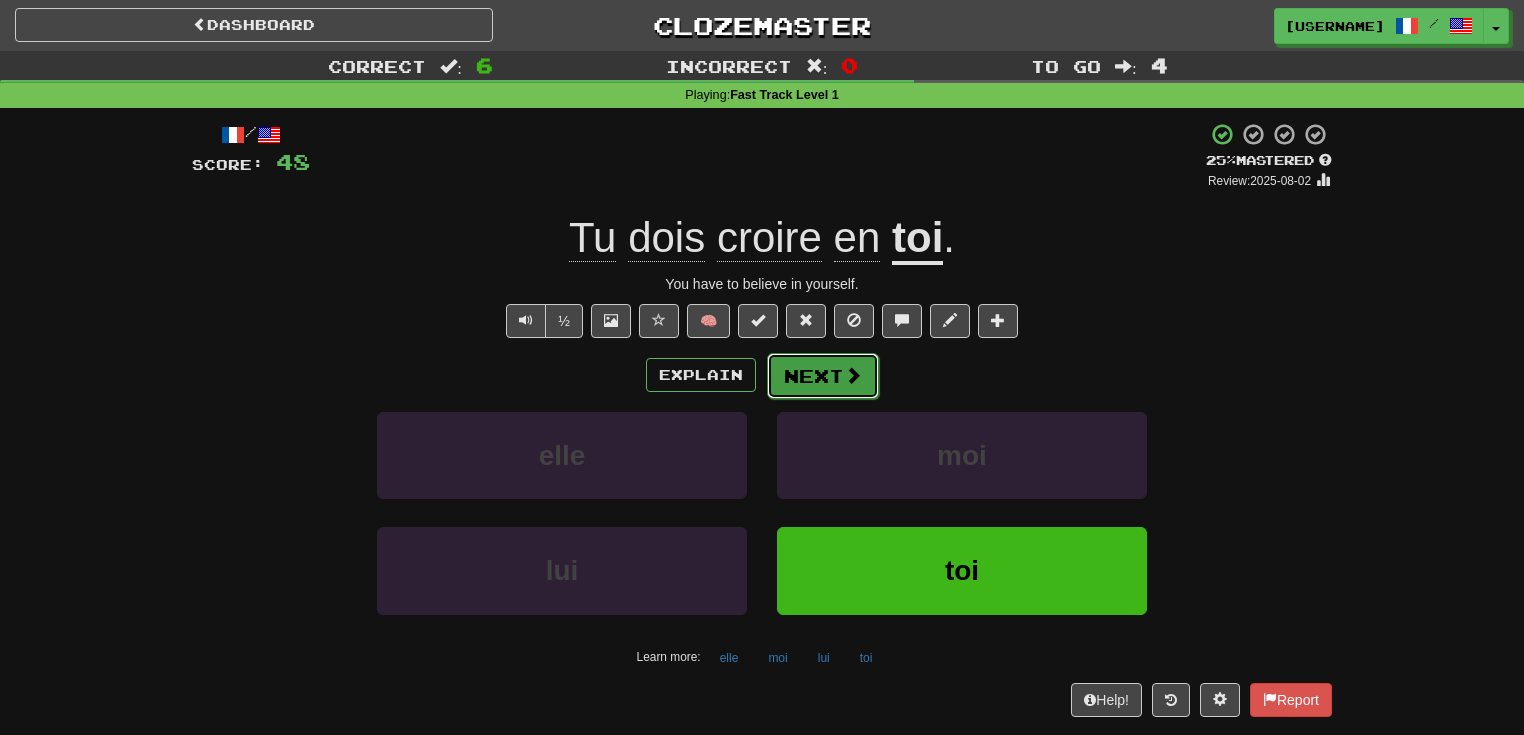 click on "Next" at bounding box center [823, 376] 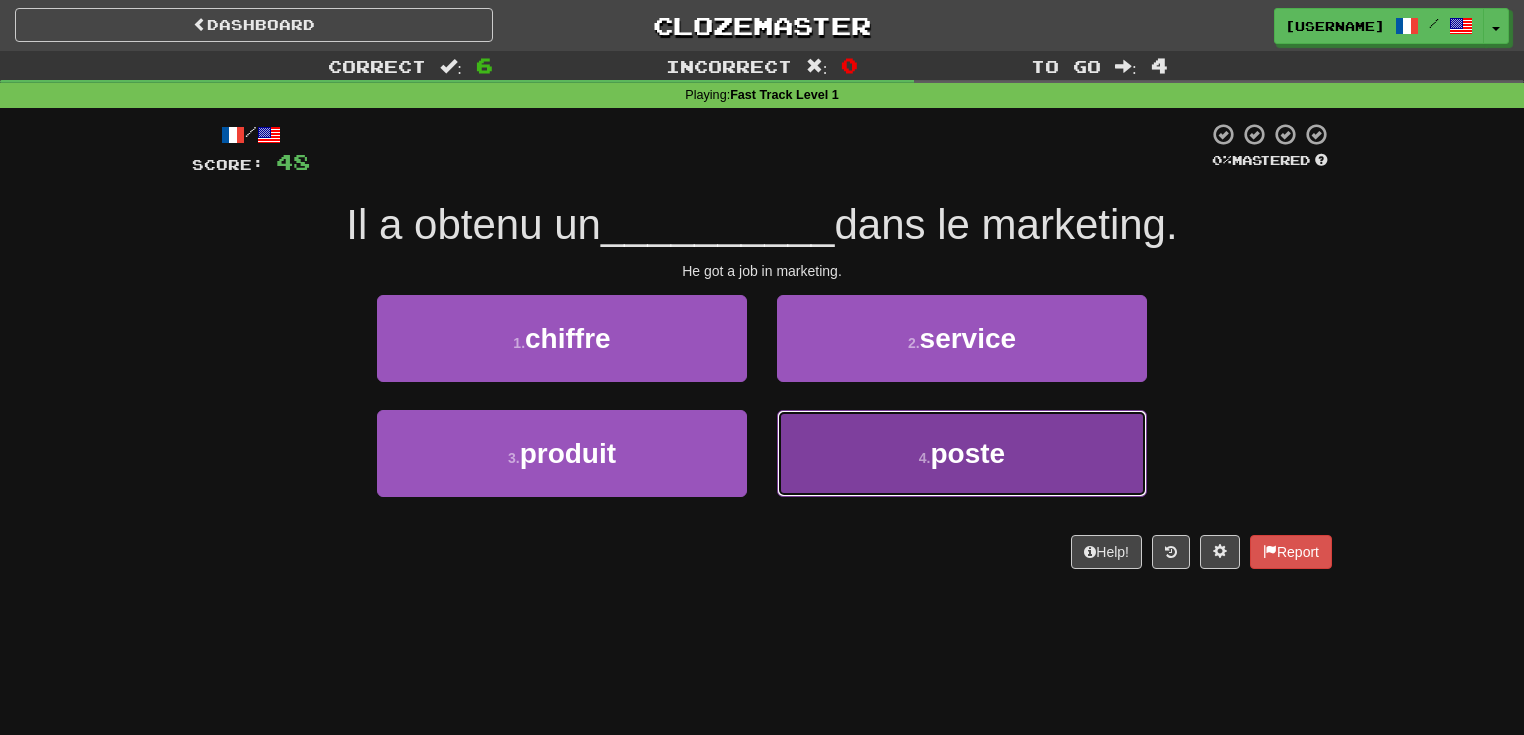 click on "4 .  poste" at bounding box center (962, 453) 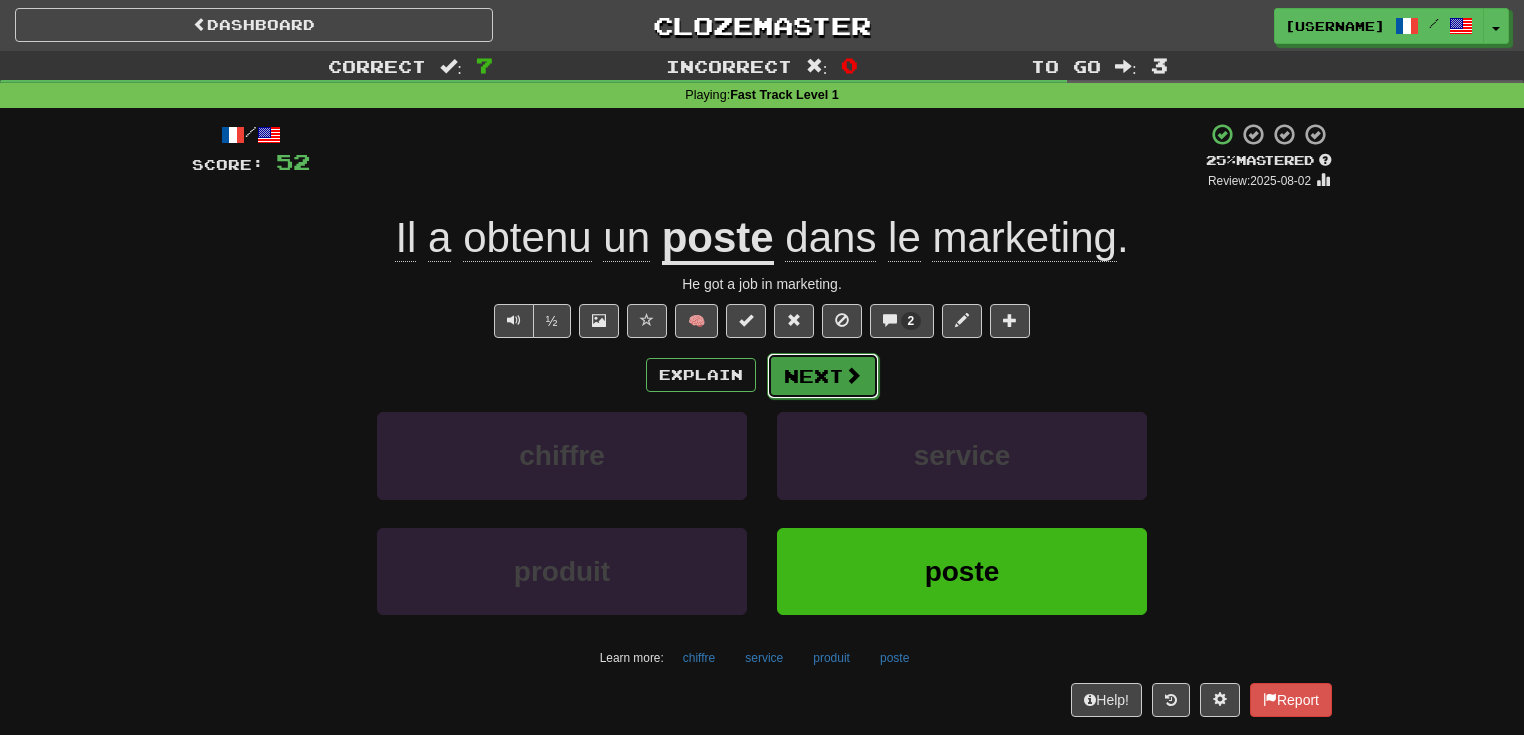 click on "Next" at bounding box center [823, 376] 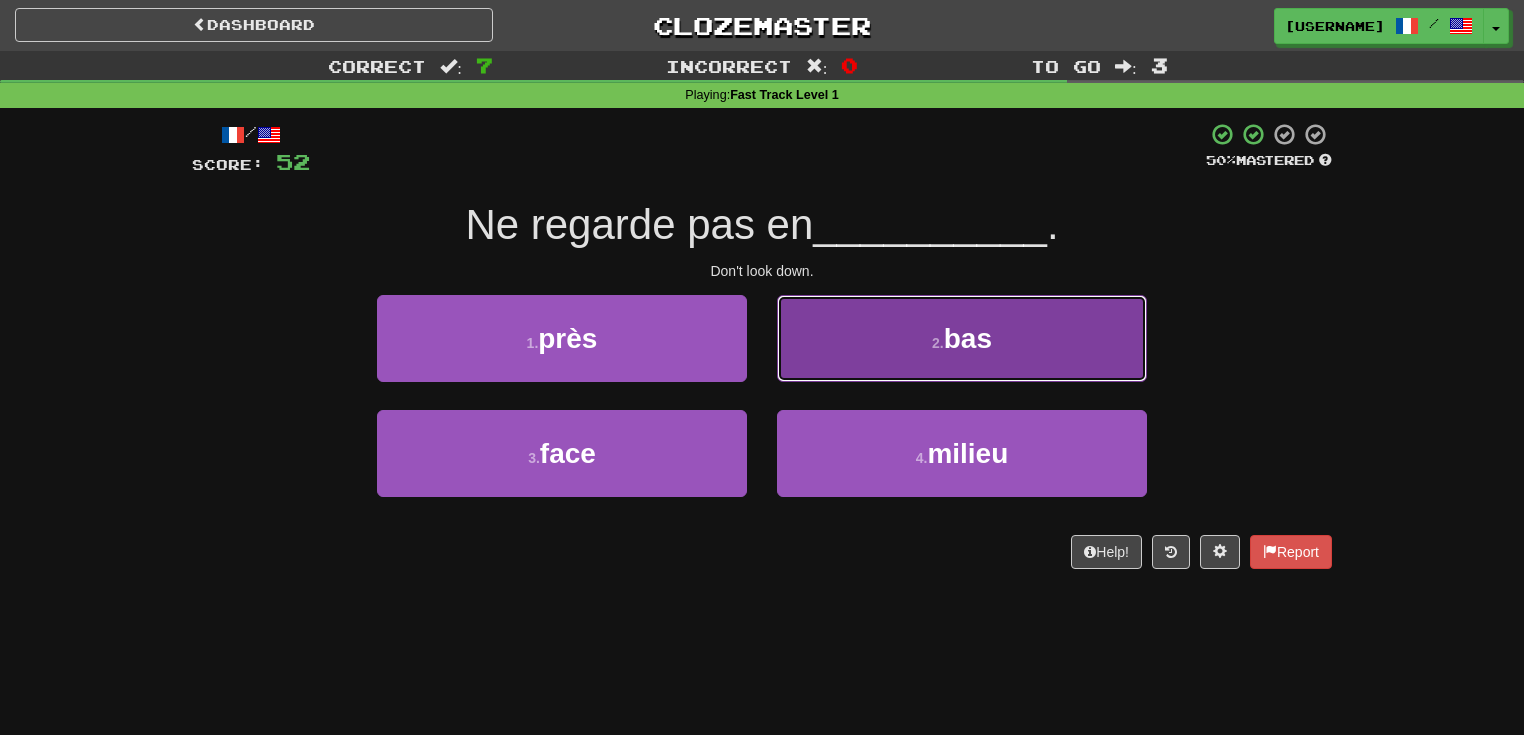 click on "bas" at bounding box center (968, 338) 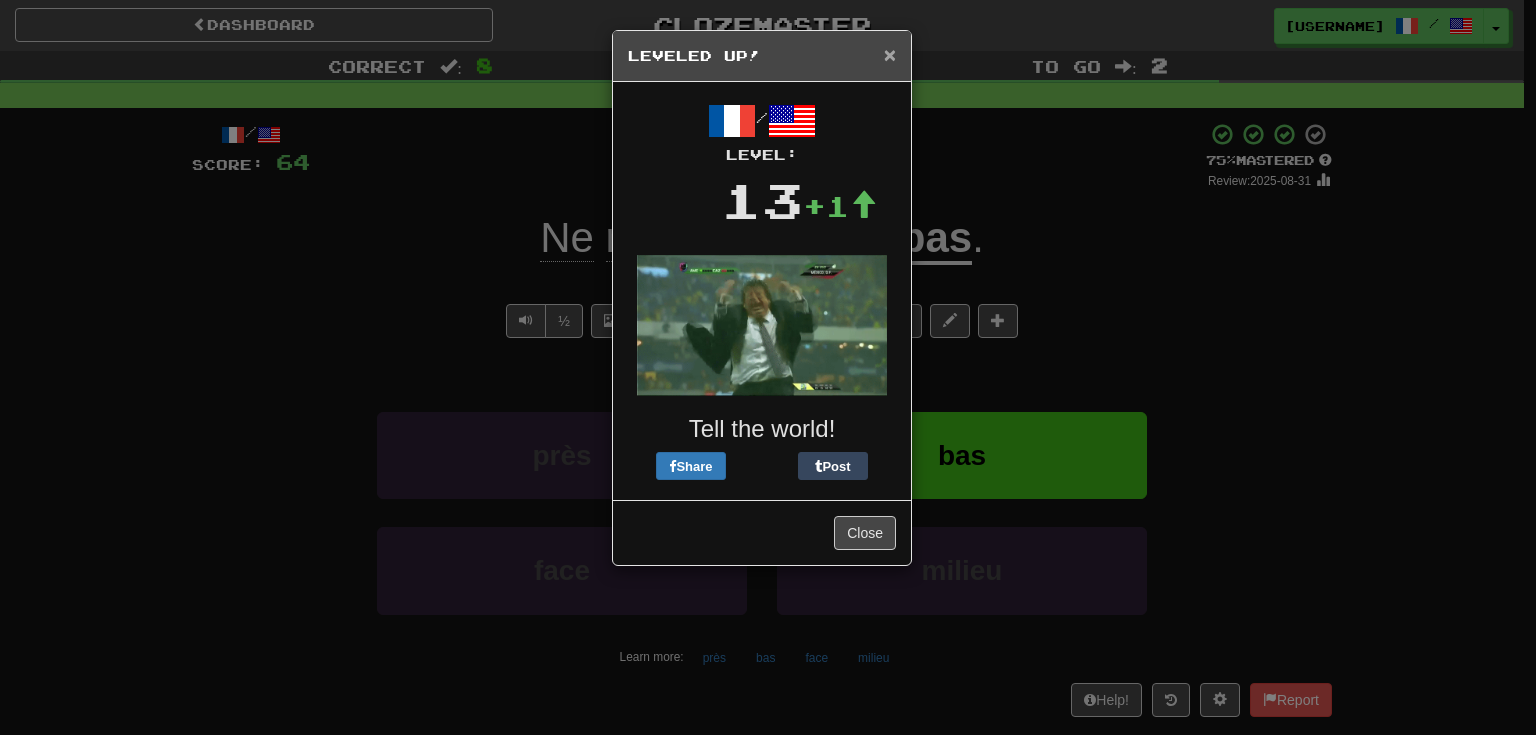click on "×" at bounding box center (890, 54) 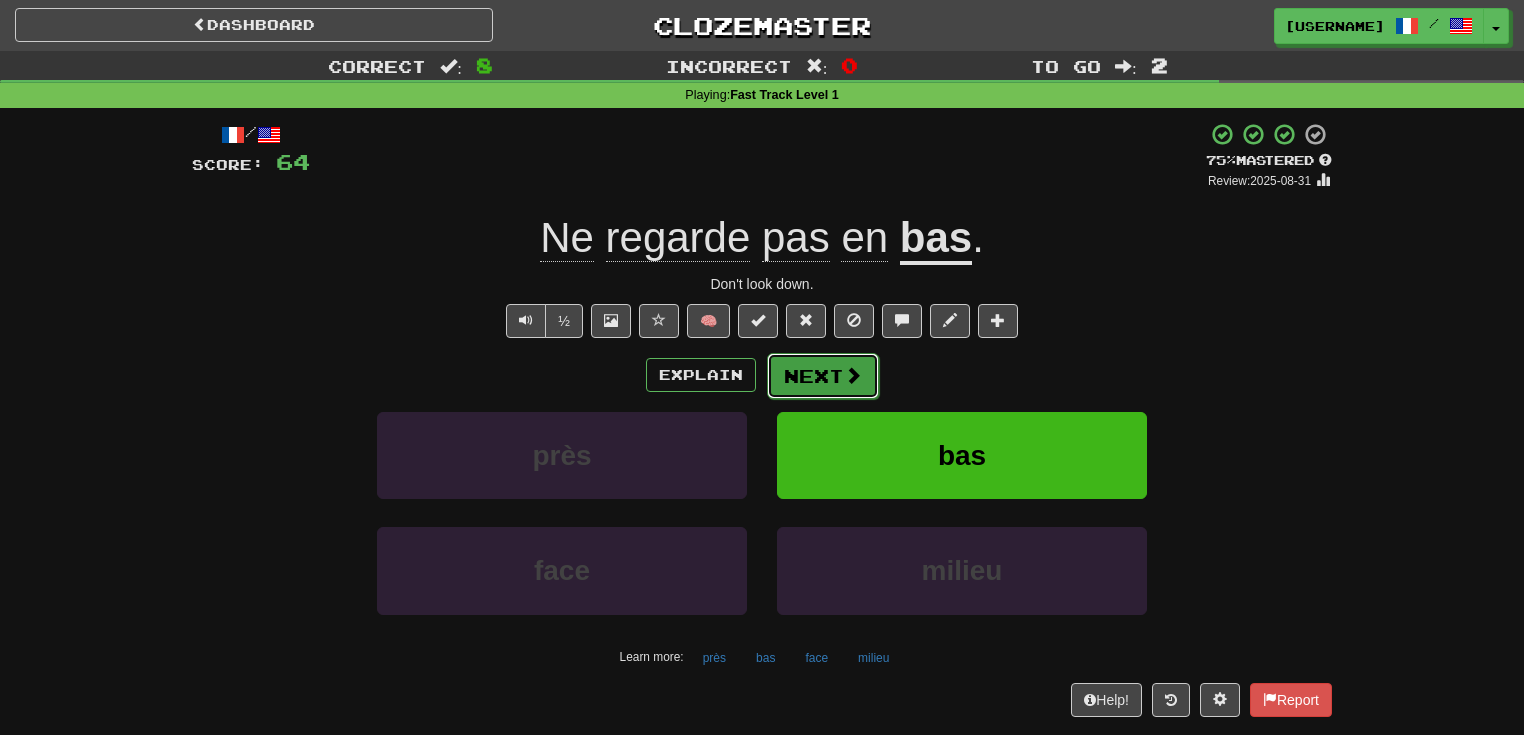 click on "Next" at bounding box center (823, 376) 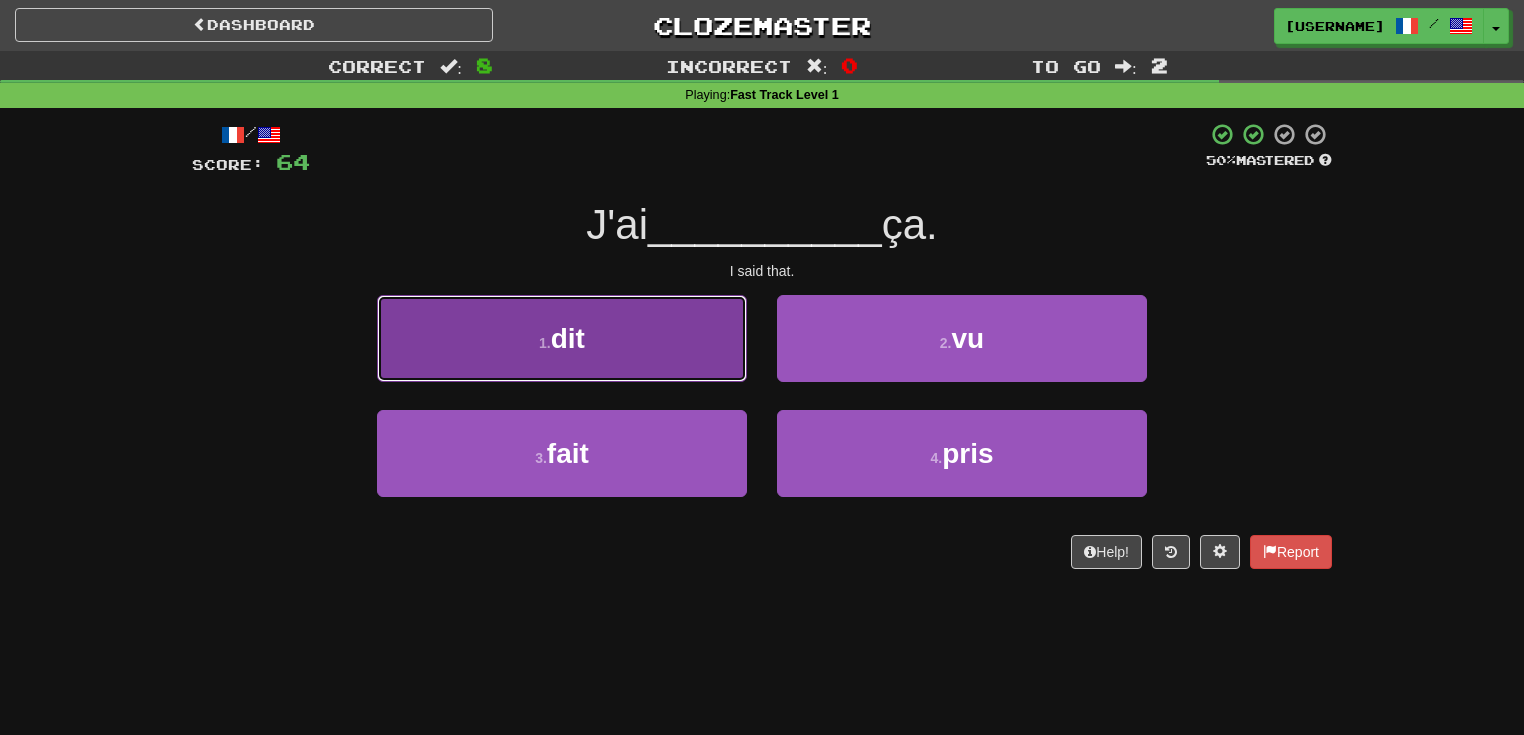 click on "1 .  dit" at bounding box center [562, 338] 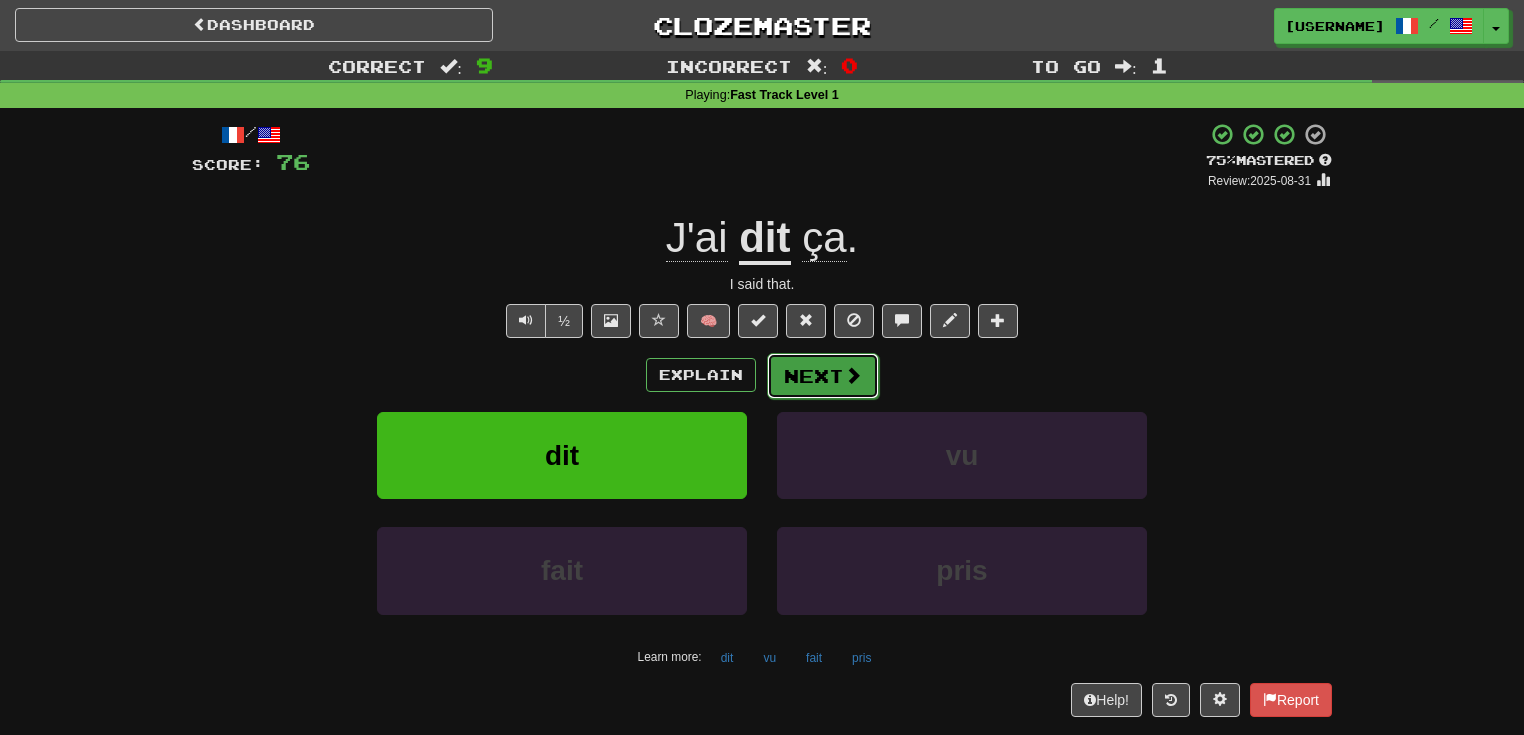 click on "Next" at bounding box center [823, 376] 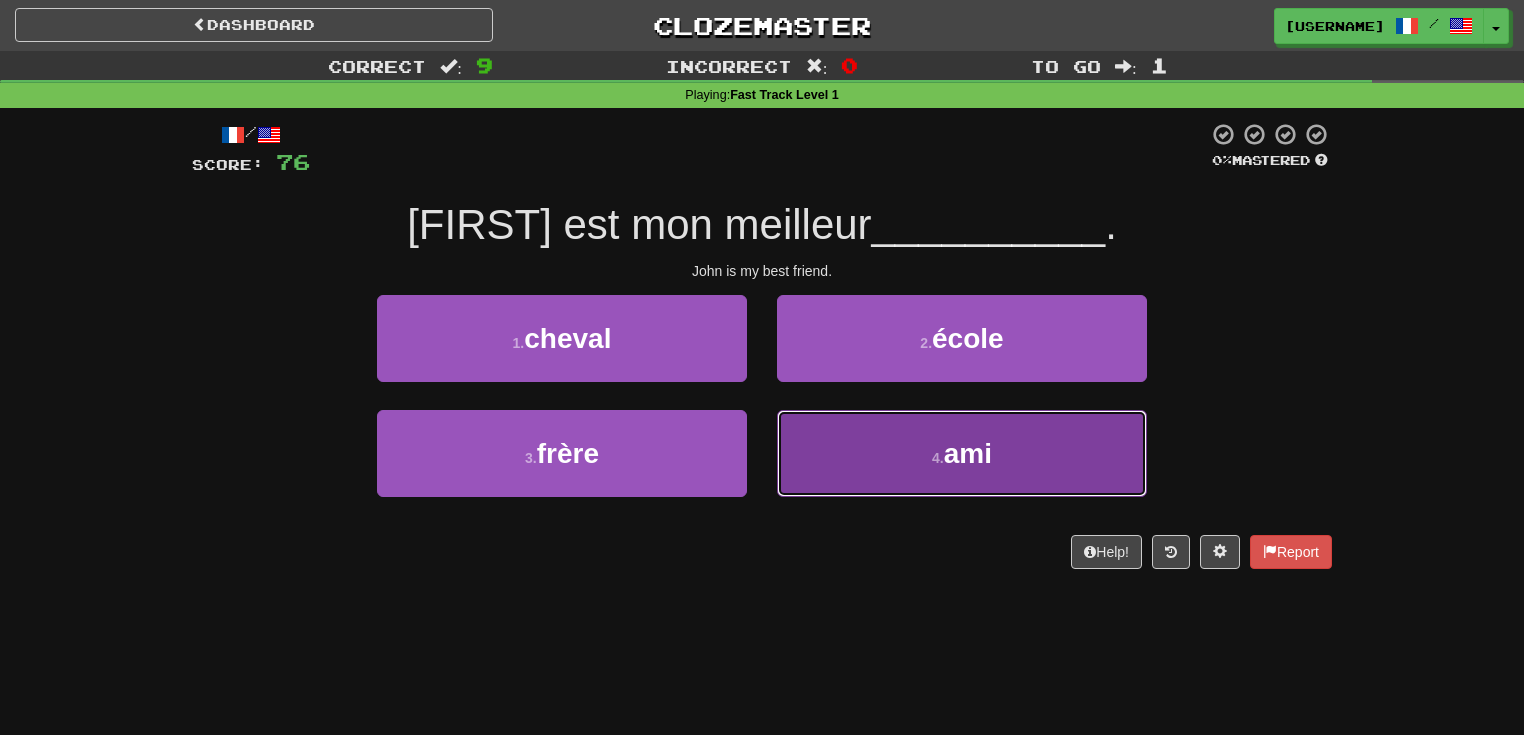 click on "ami" at bounding box center (968, 453) 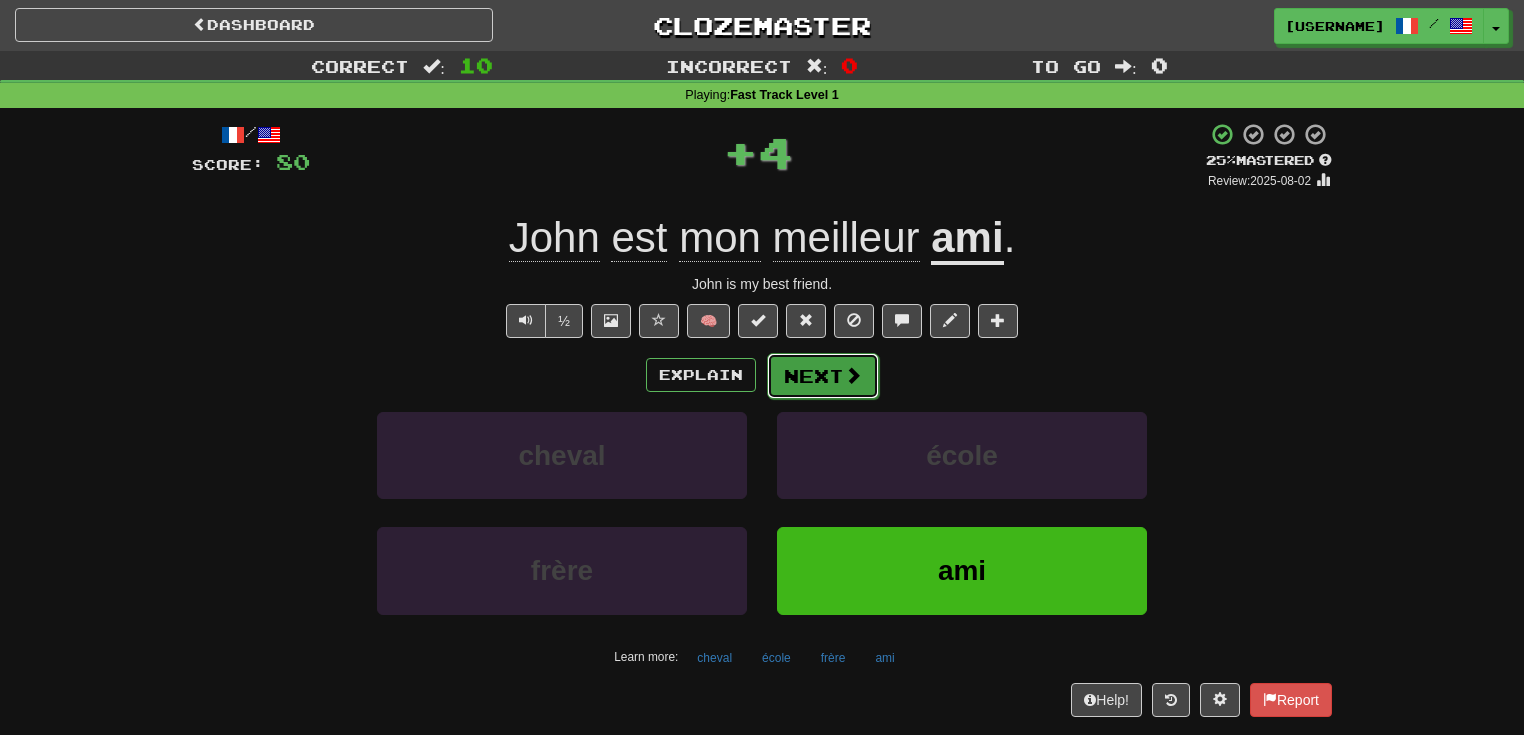 click on "Next" at bounding box center [823, 376] 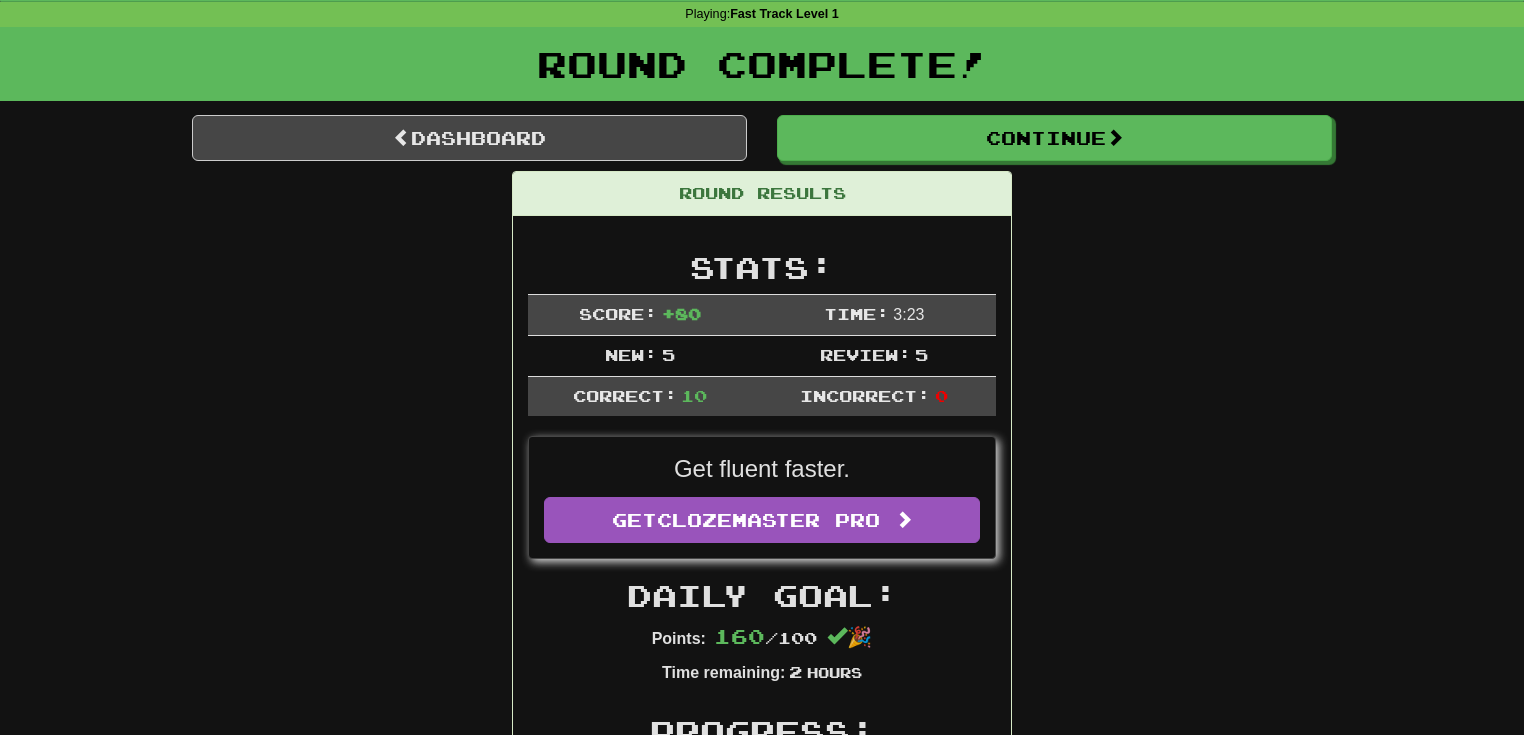 scroll, scrollTop: 80, scrollLeft: 0, axis: vertical 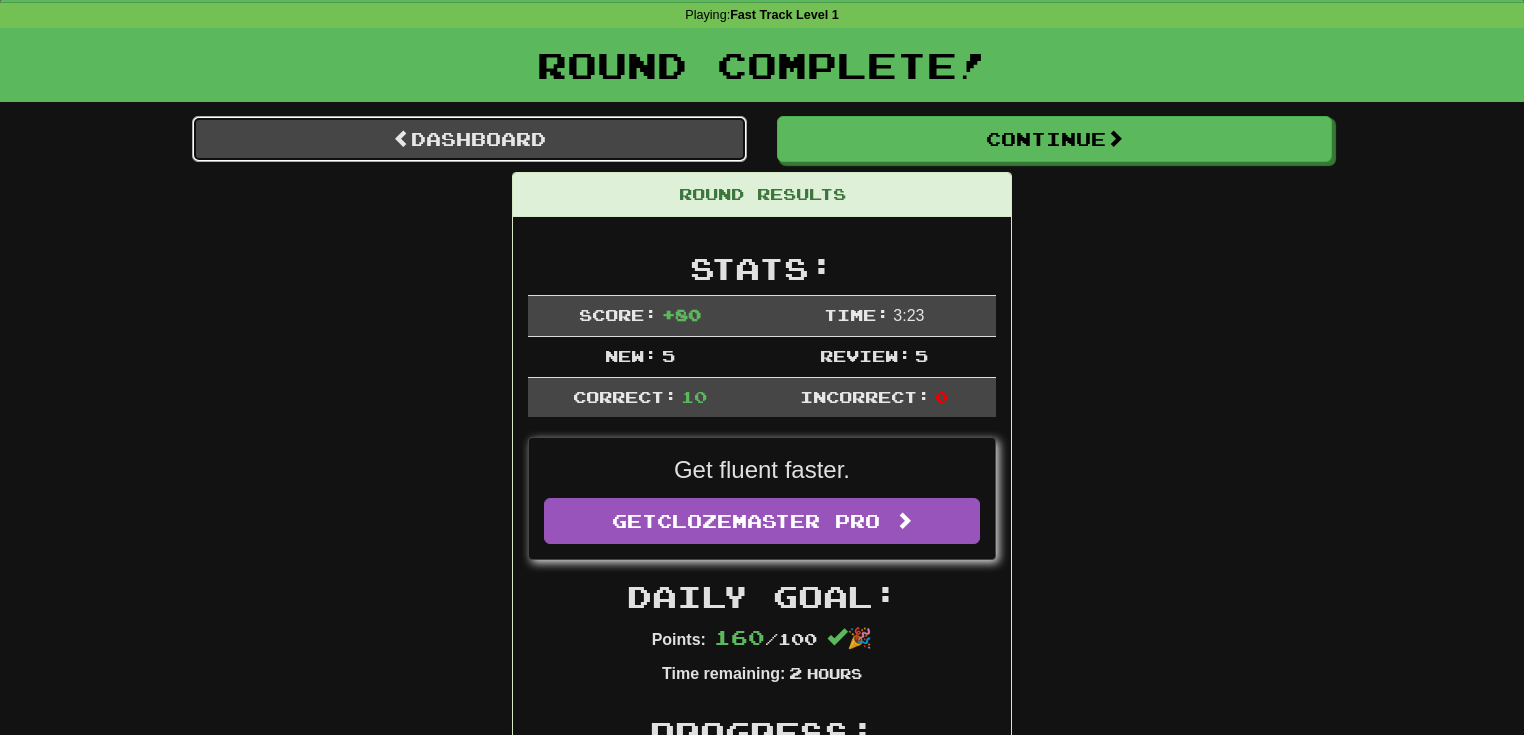 click on "Dashboard" at bounding box center [469, 139] 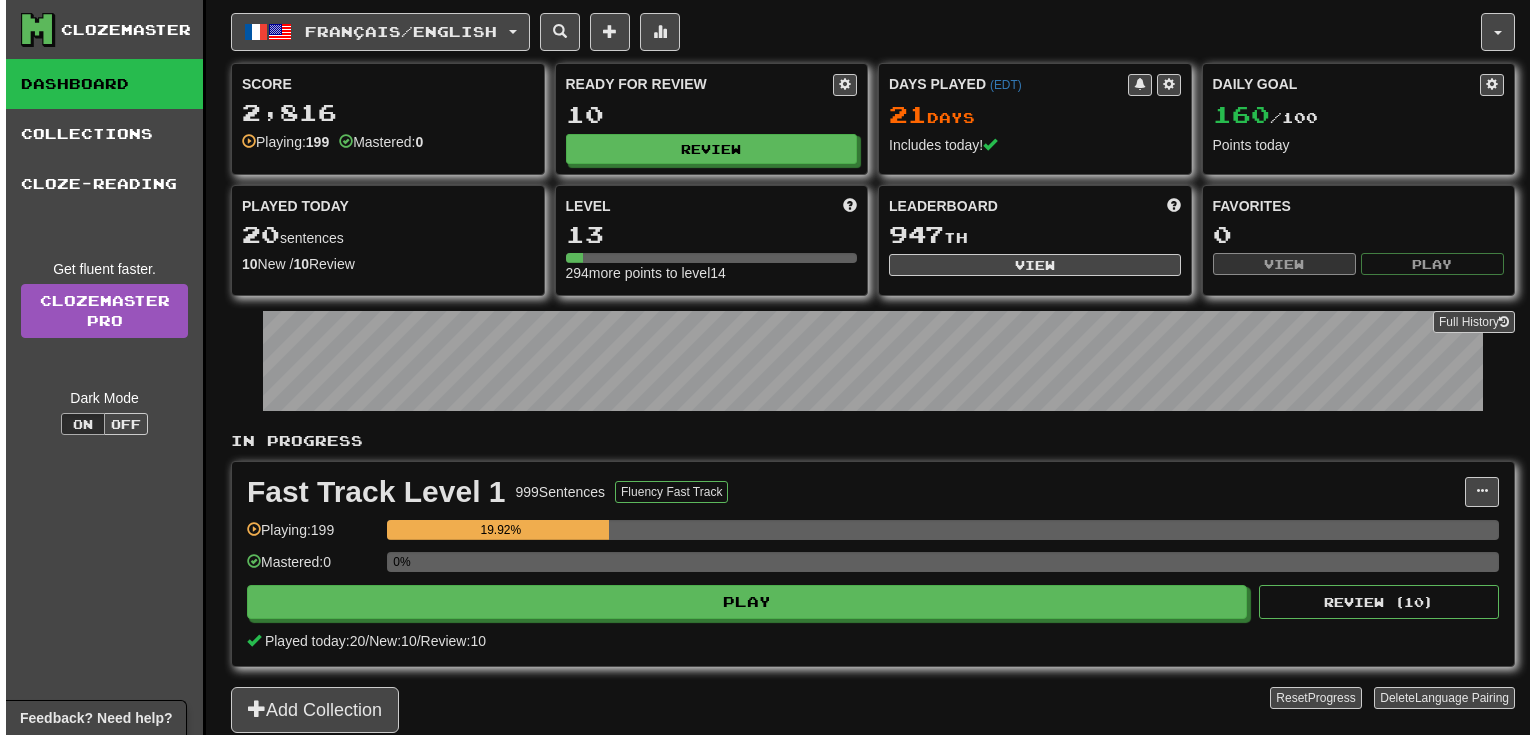 scroll, scrollTop: 0, scrollLeft: 0, axis: both 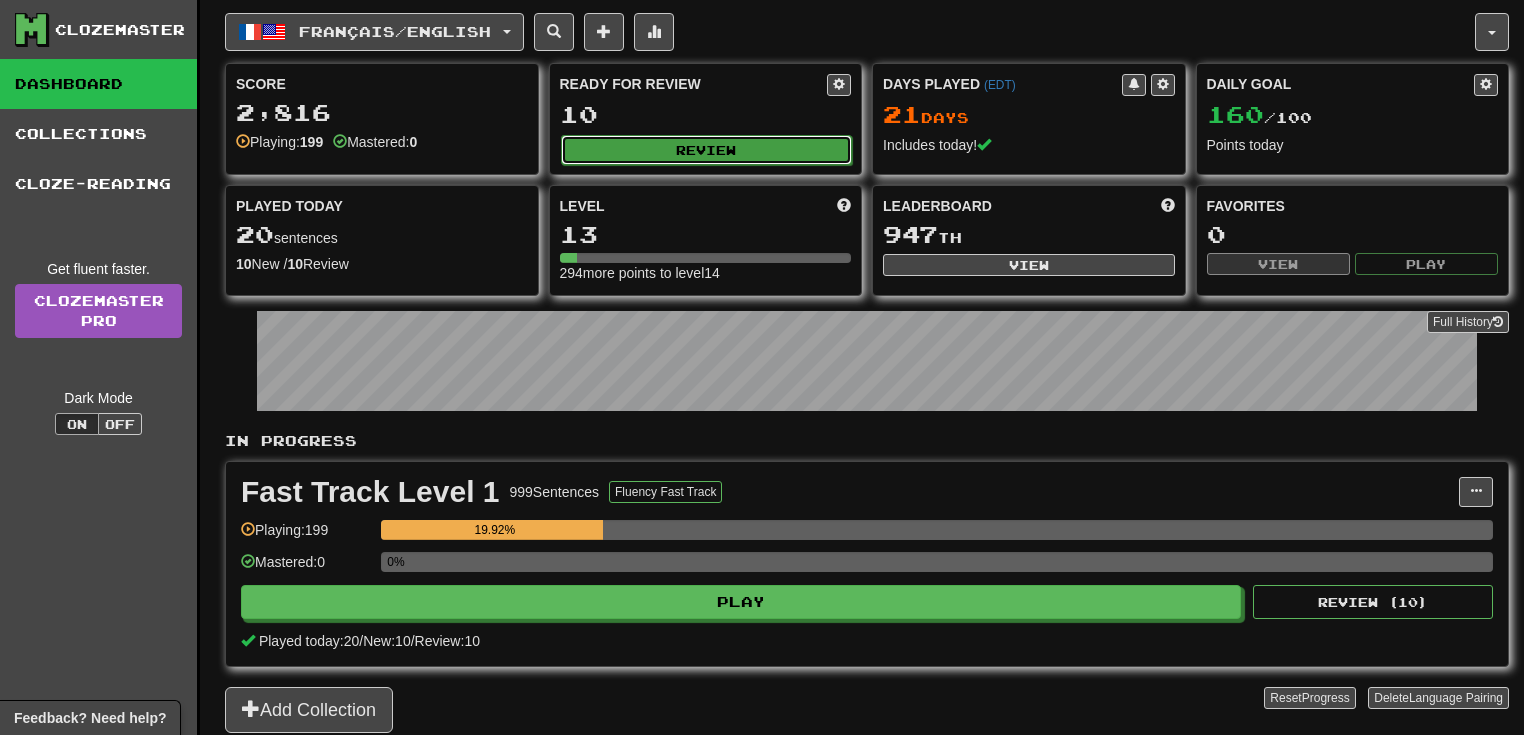 click on "Review" at bounding box center (707, 150) 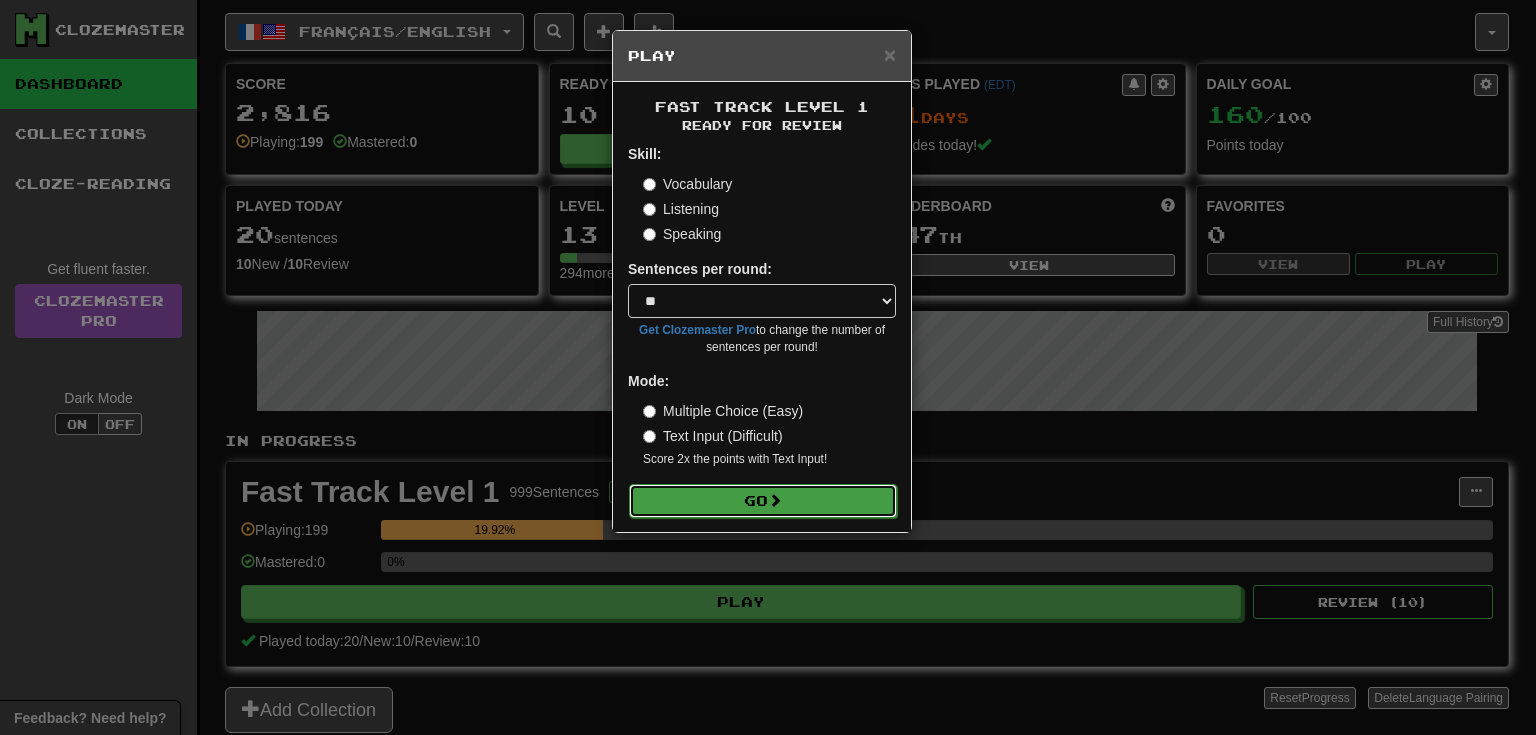 click on "Go" at bounding box center [763, 501] 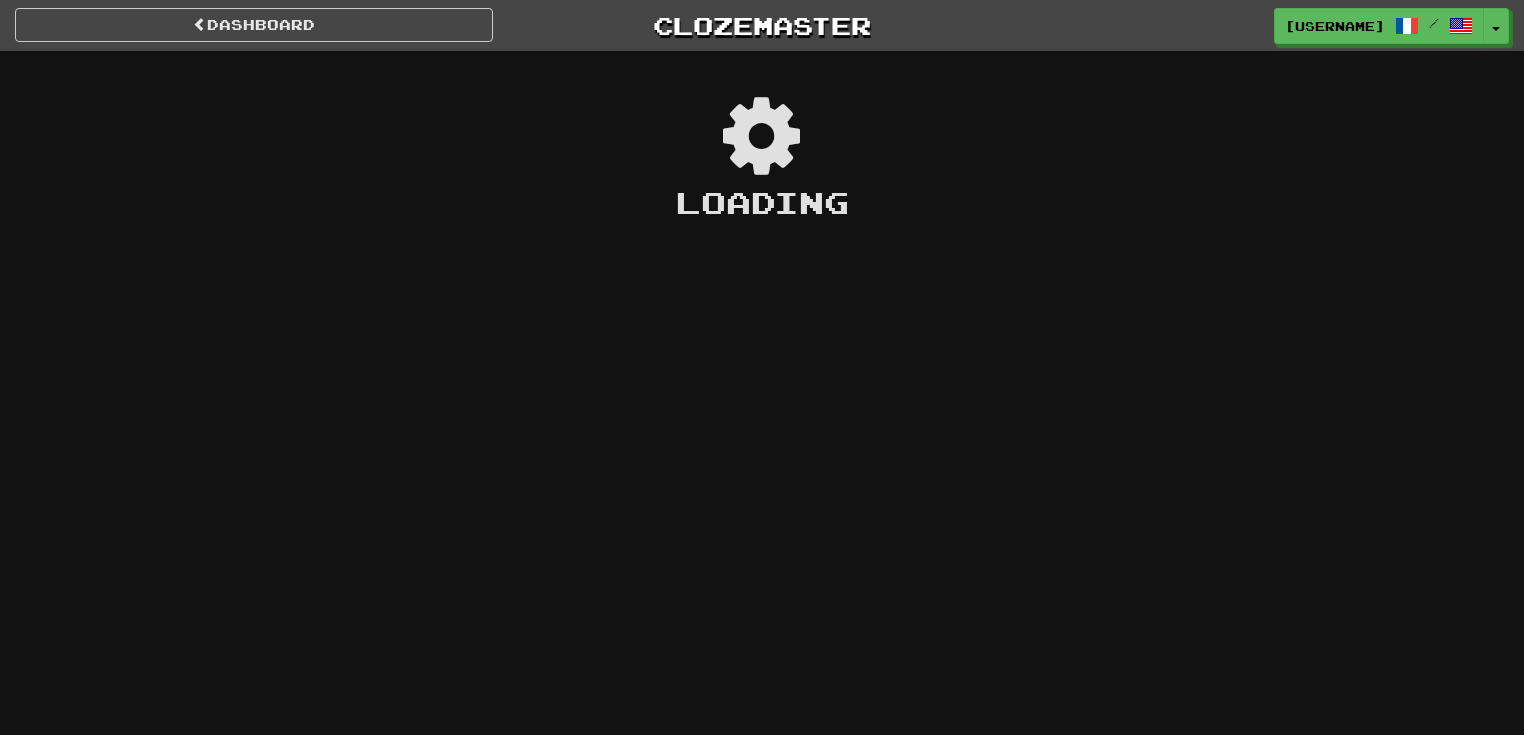 scroll, scrollTop: 0, scrollLeft: 0, axis: both 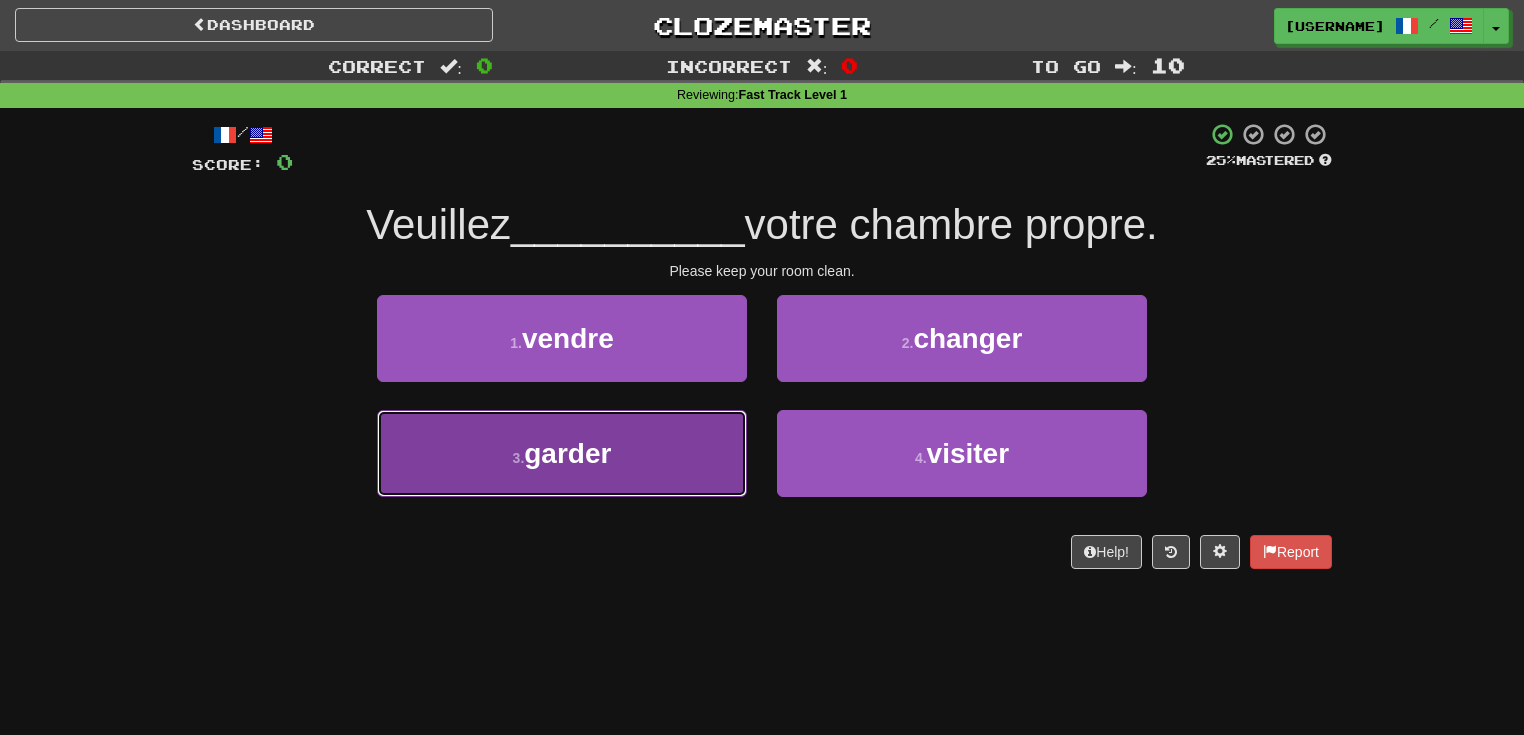 click on "3 .  garder" at bounding box center (562, 453) 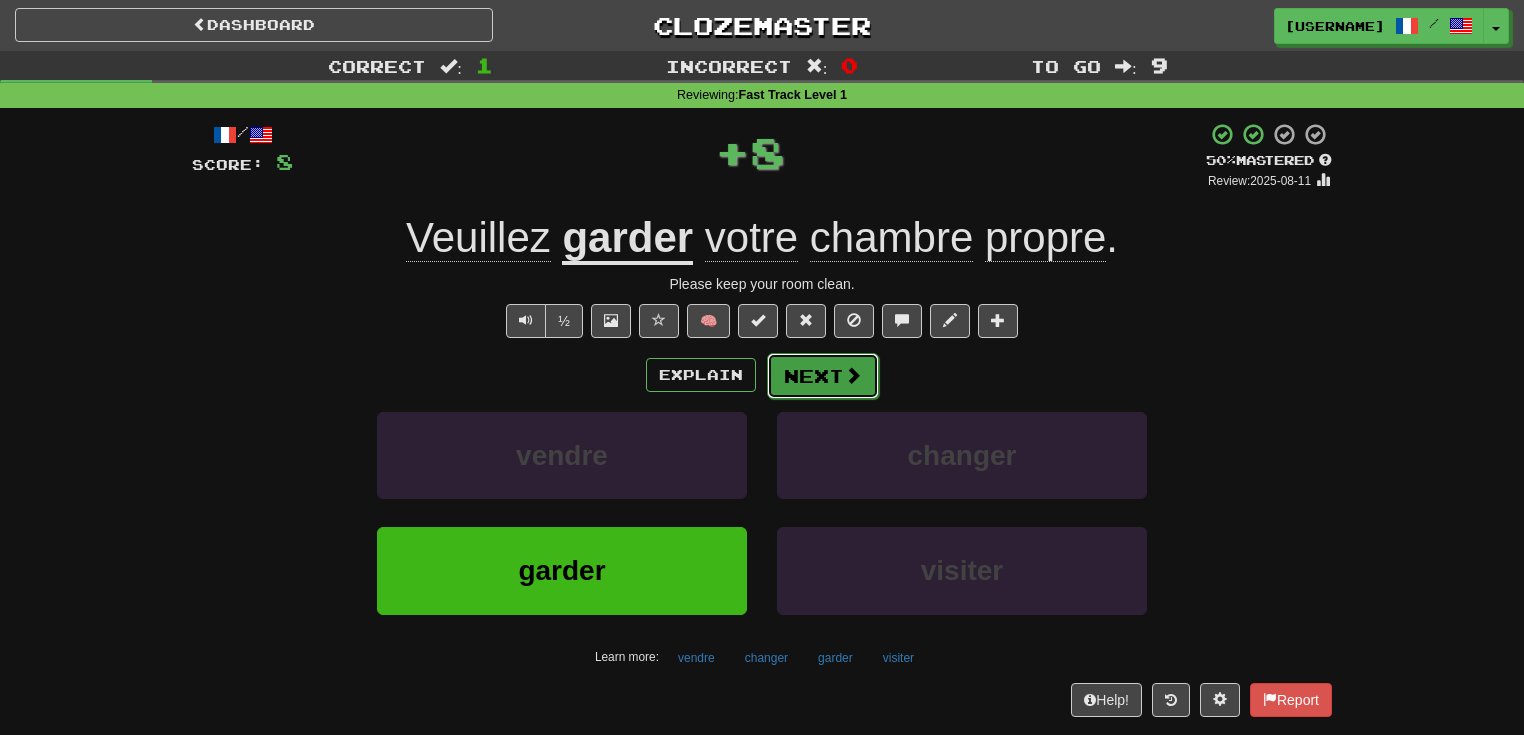 click on "Next" at bounding box center (823, 376) 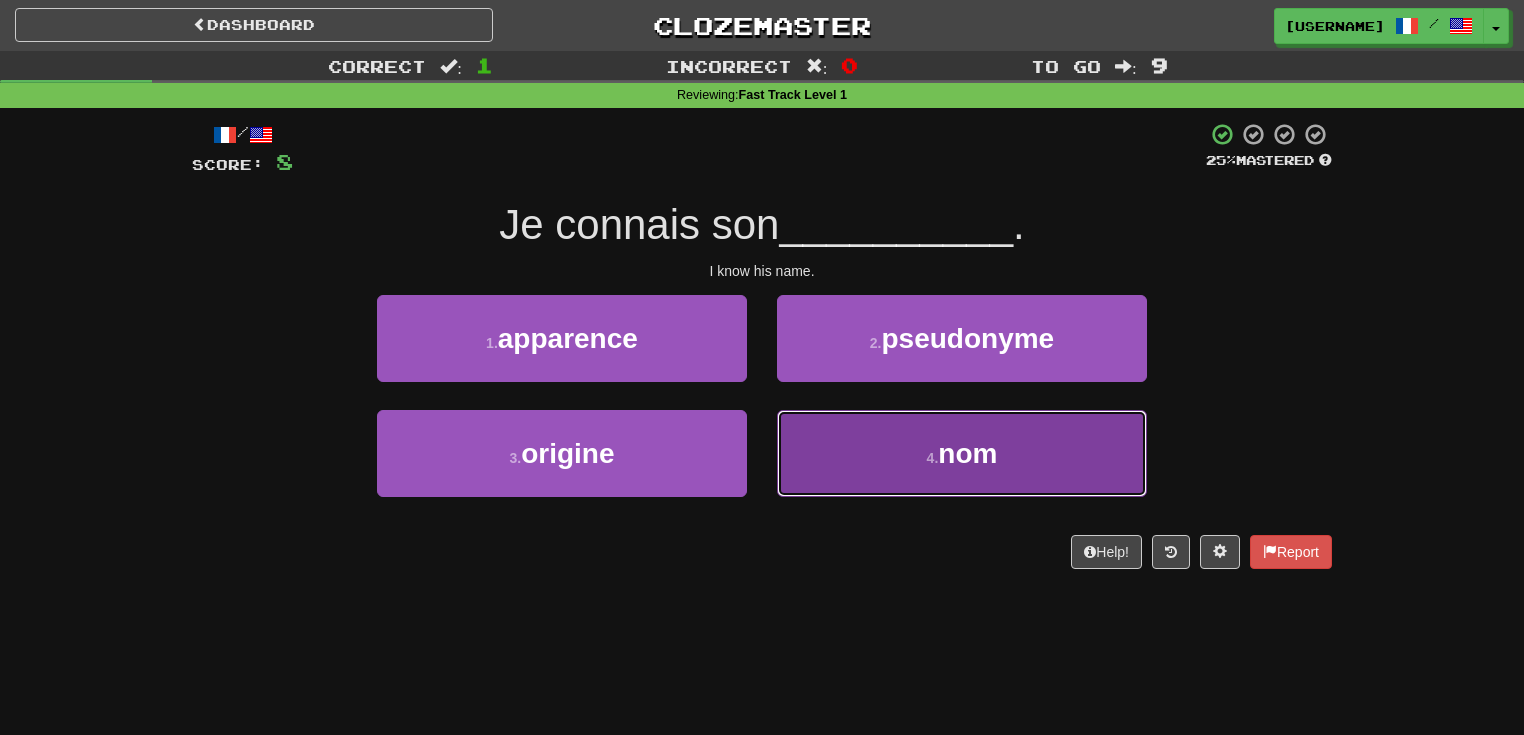 click on "4 .  nom" at bounding box center [962, 453] 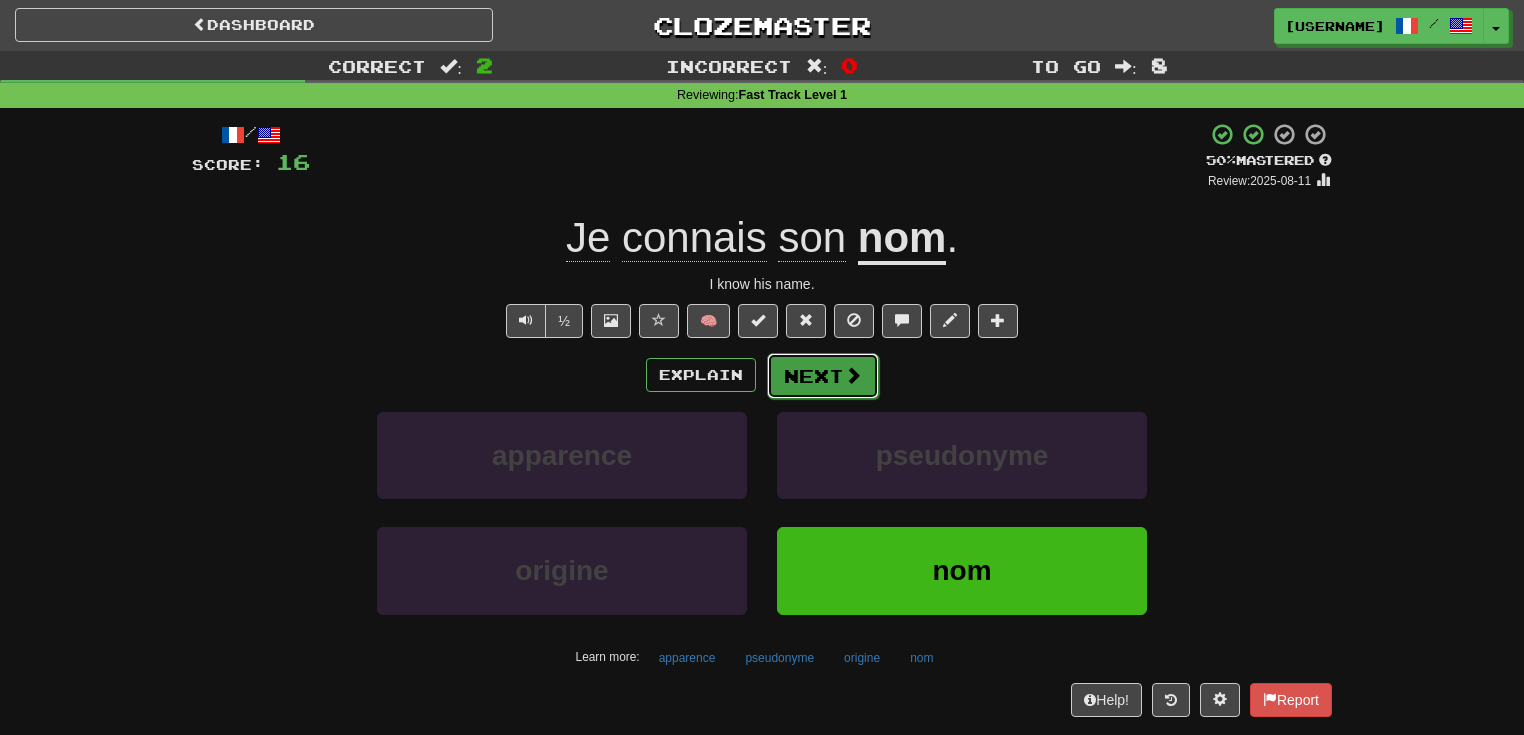 click on "Next" at bounding box center (823, 376) 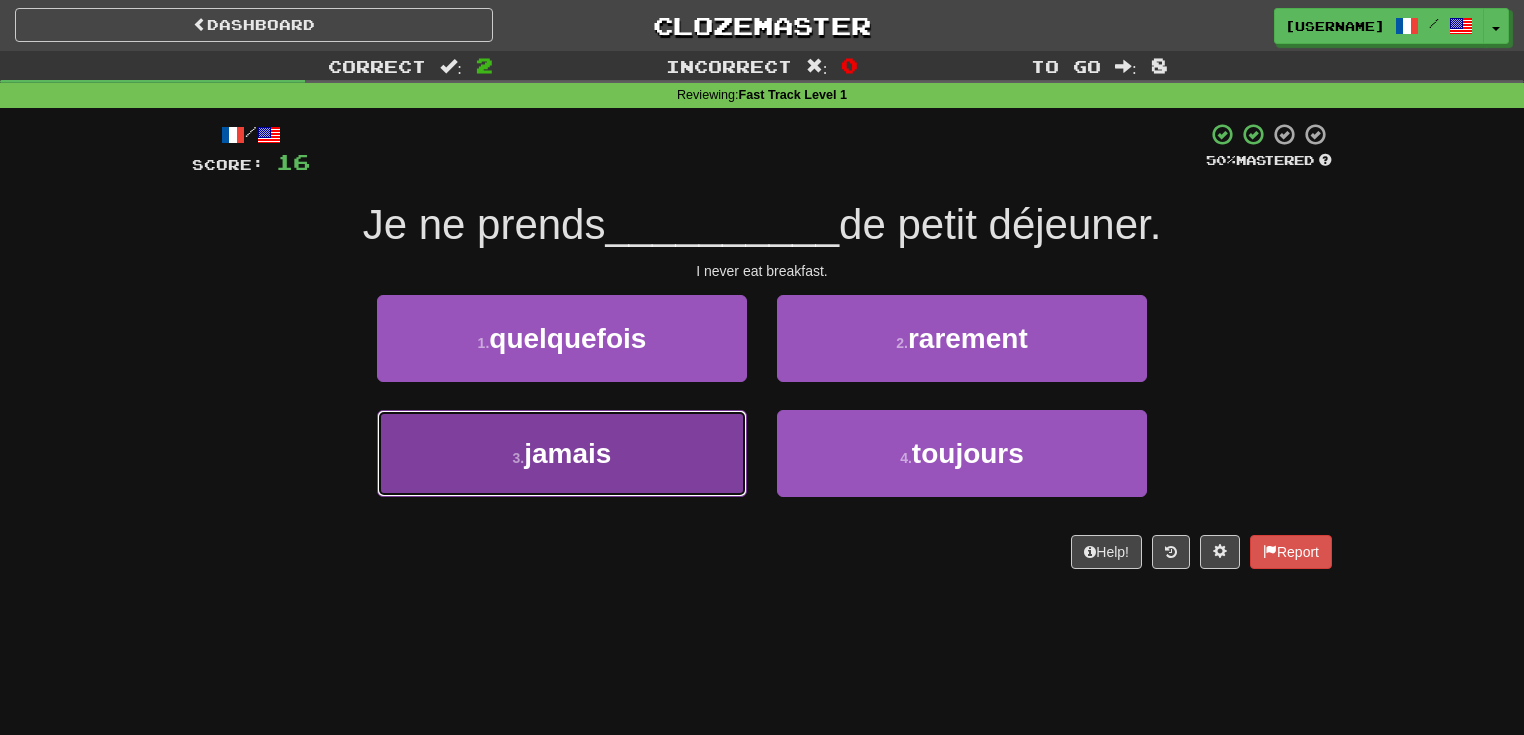 click on "3 .  jamais" at bounding box center (562, 453) 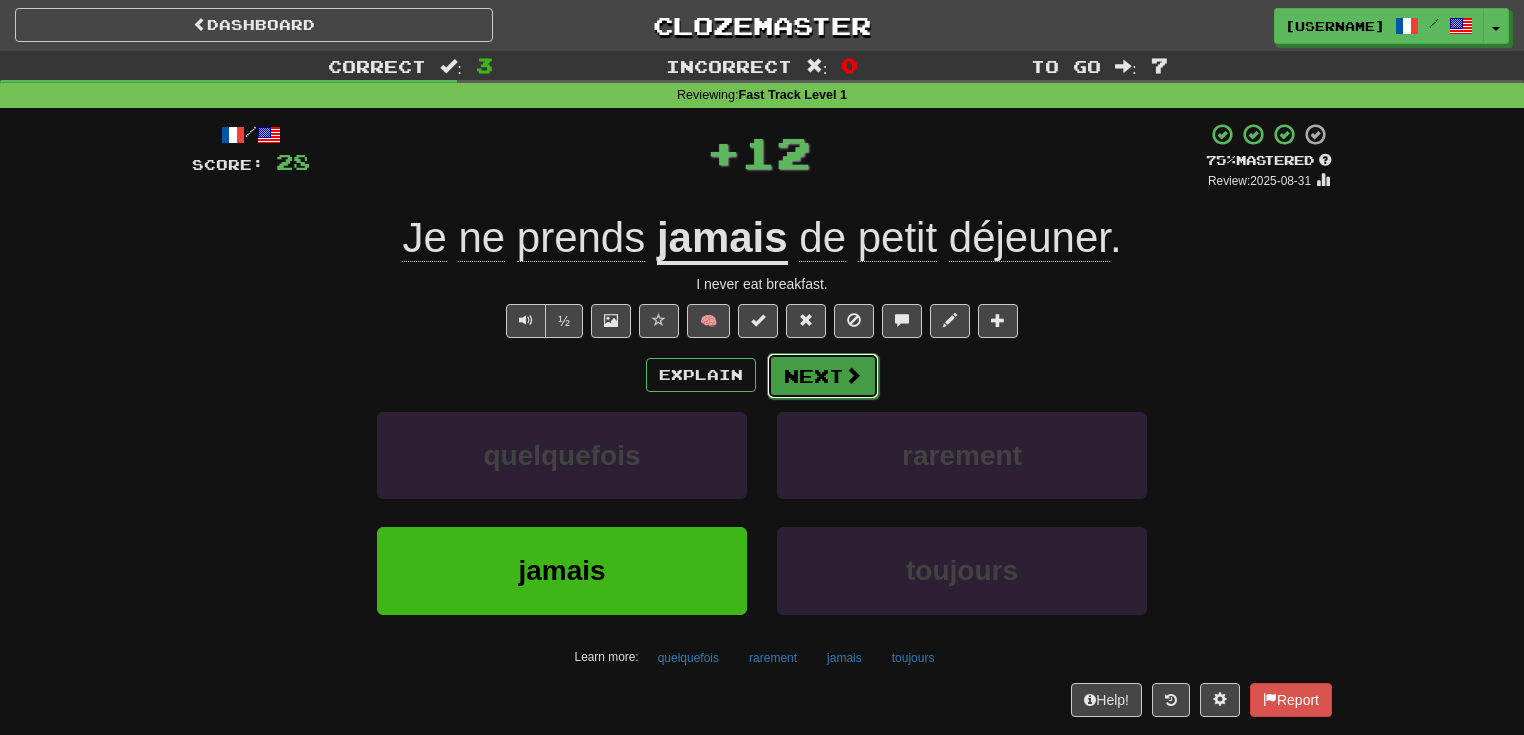 click on "Next" at bounding box center [823, 376] 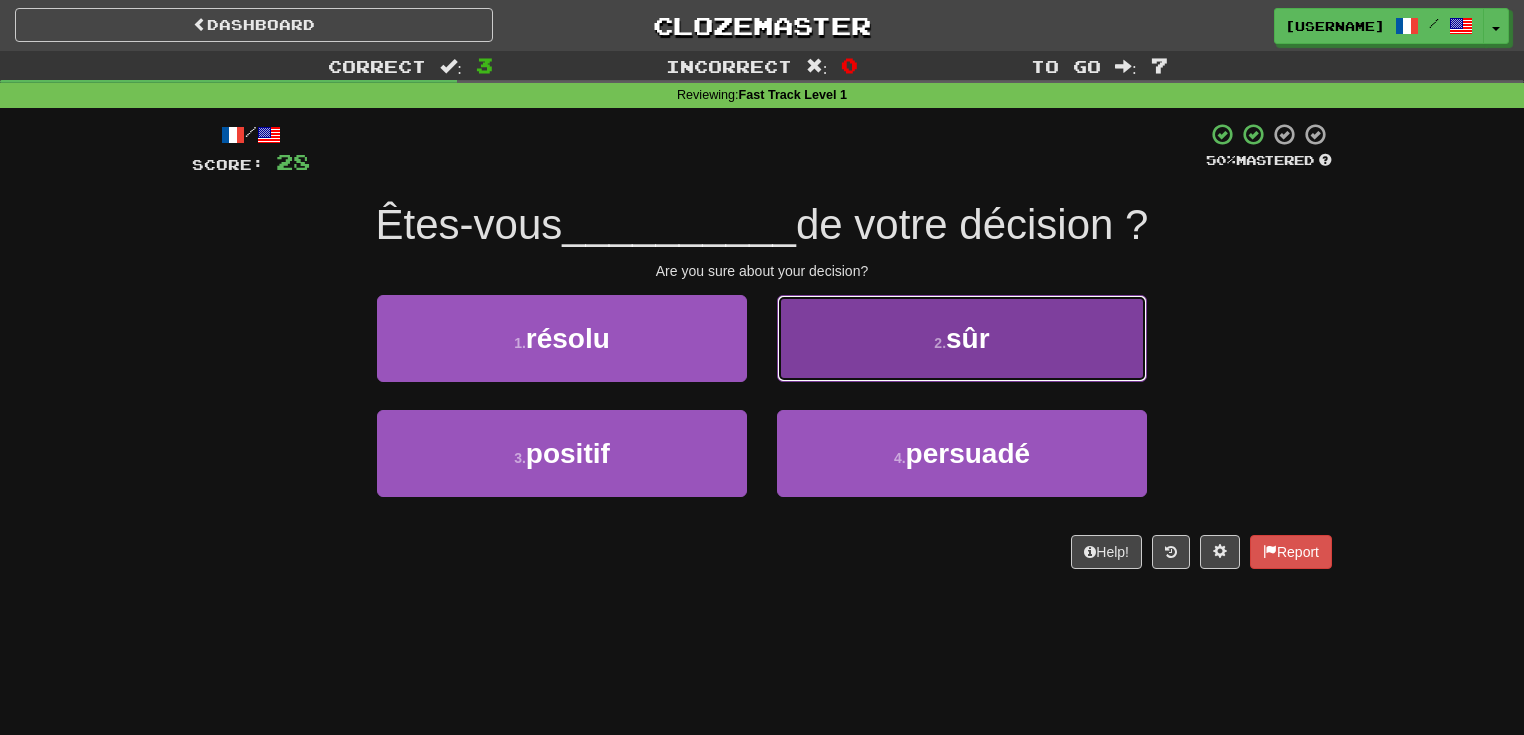 click on "2 .  sûr" at bounding box center [962, 338] 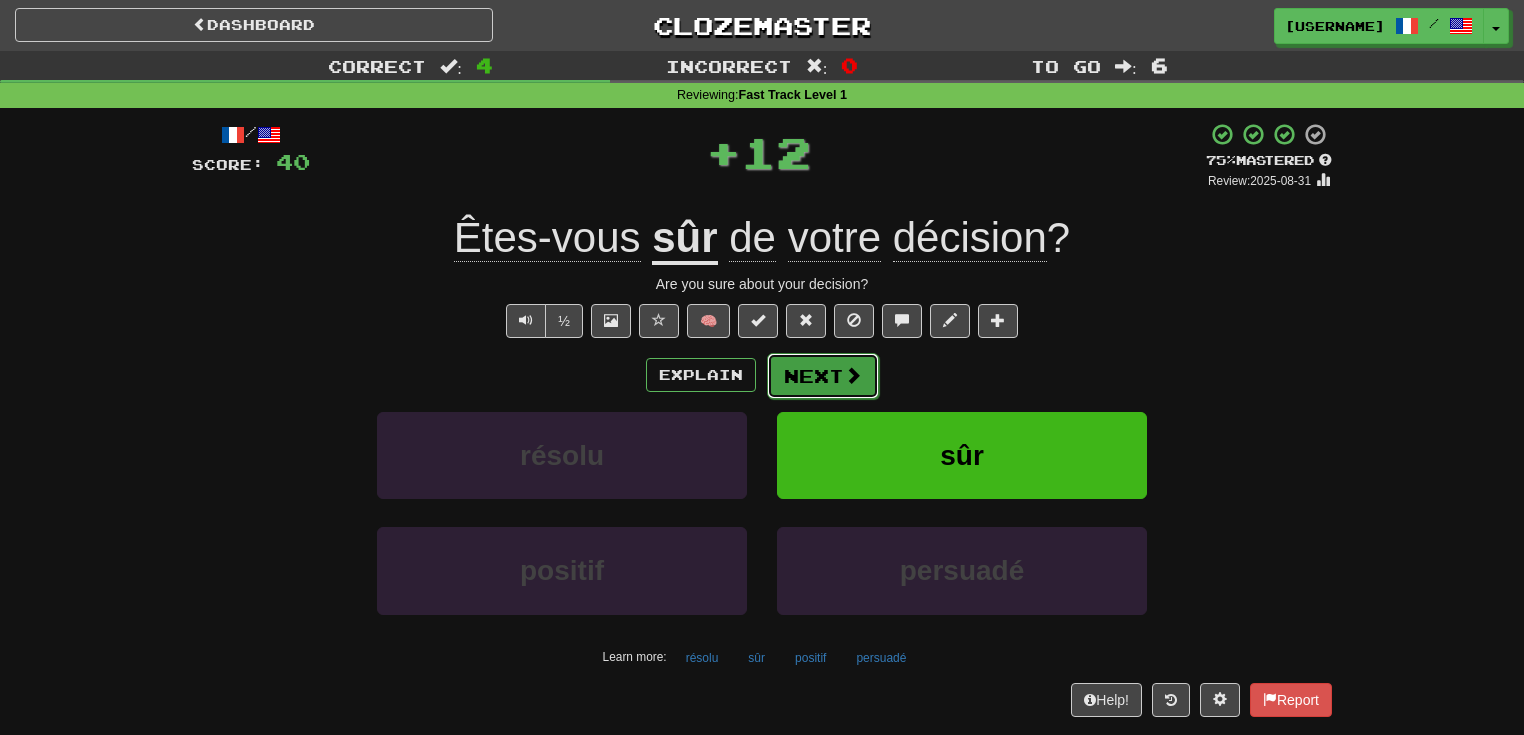 click on "Next" at bounding box center (823, 376) 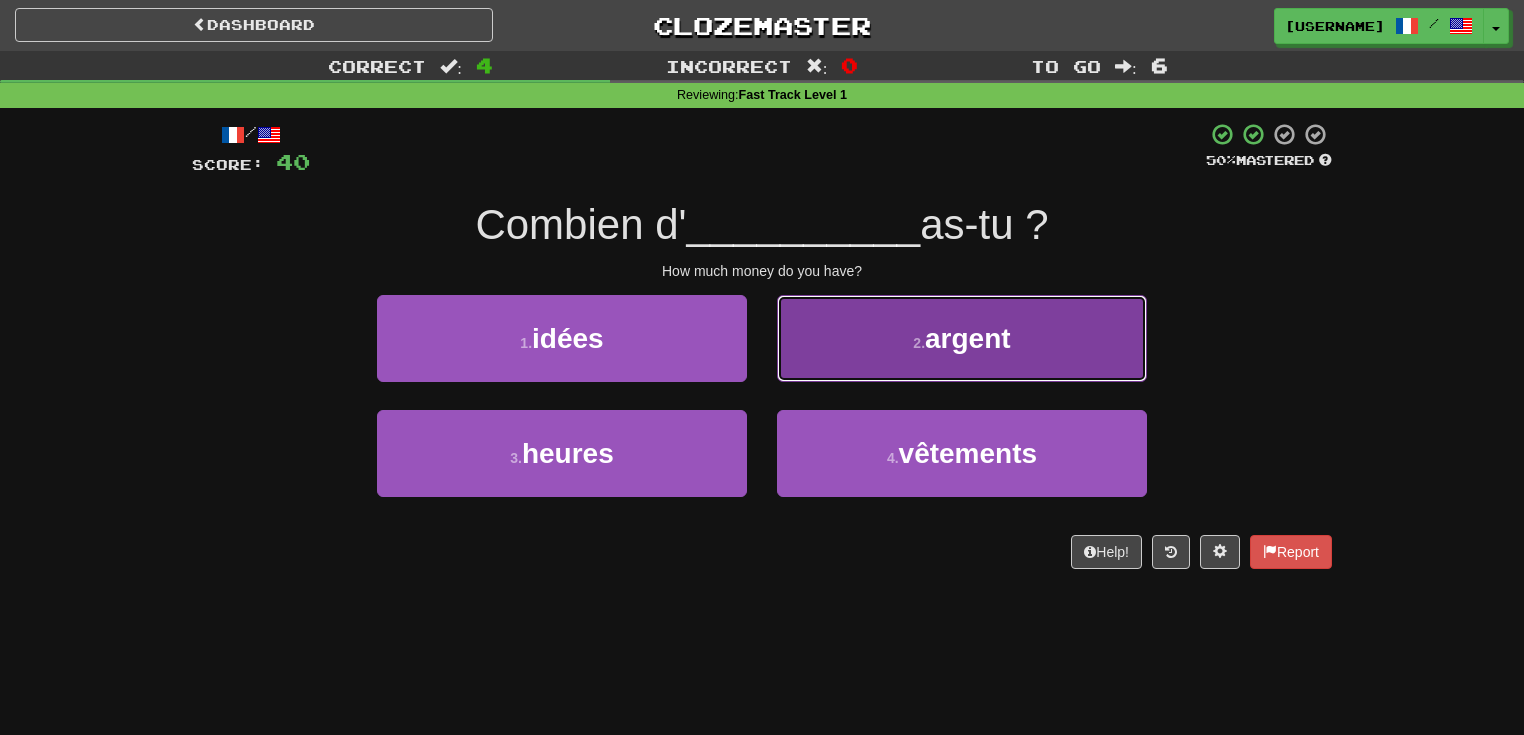 click on "argent" at bounding box center [968, 338] 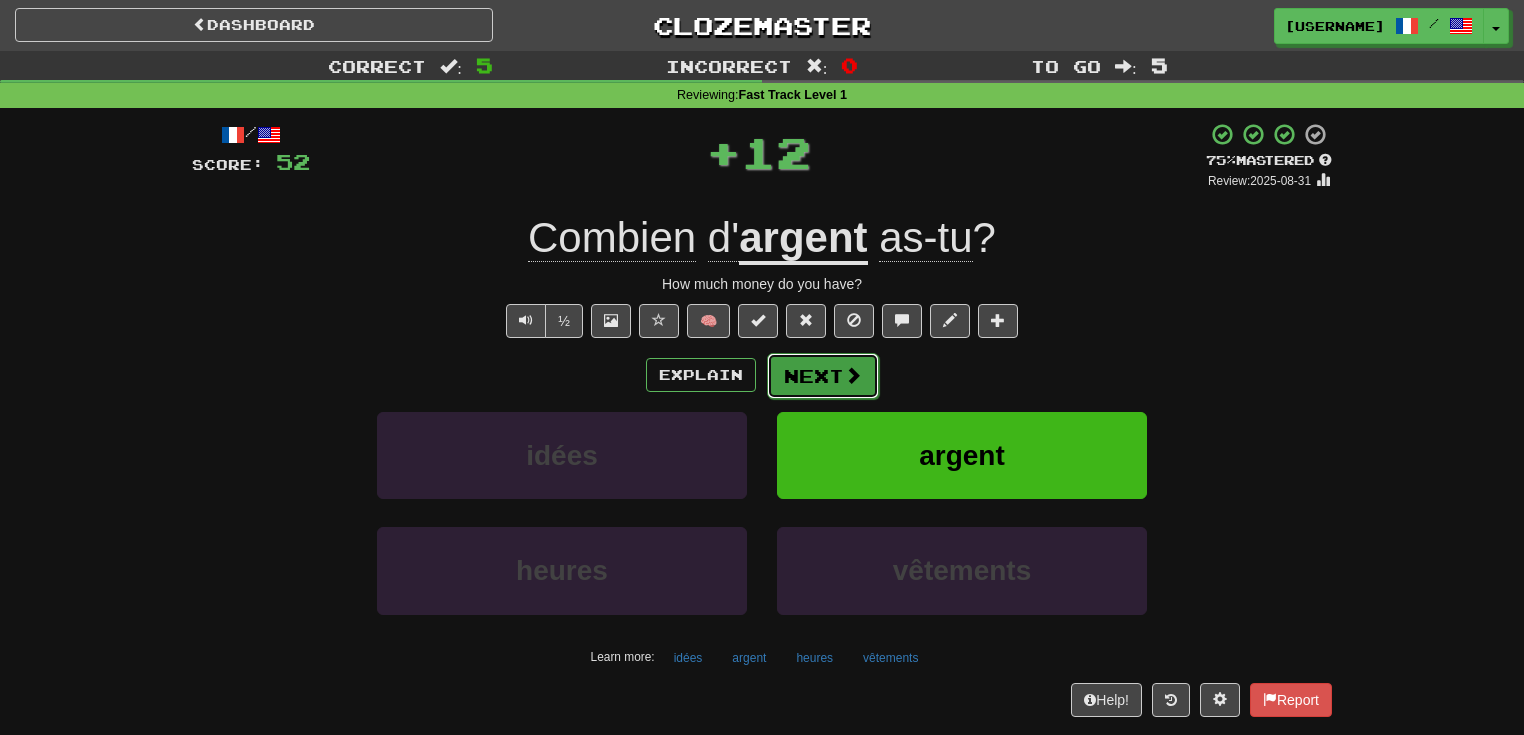 click on "Next" at bounding box center [823, 376] 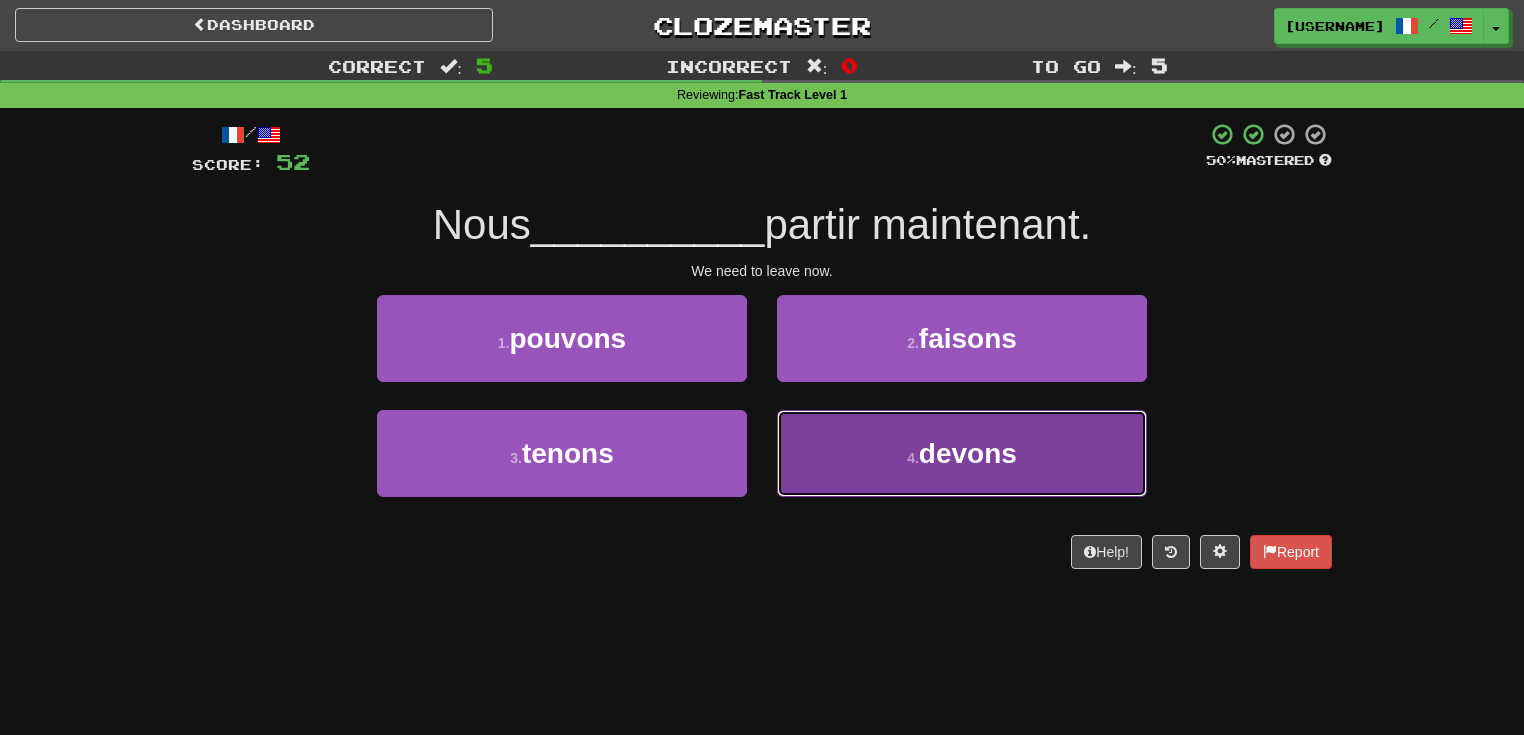 click on "devons" at bounding box center (968, 453) 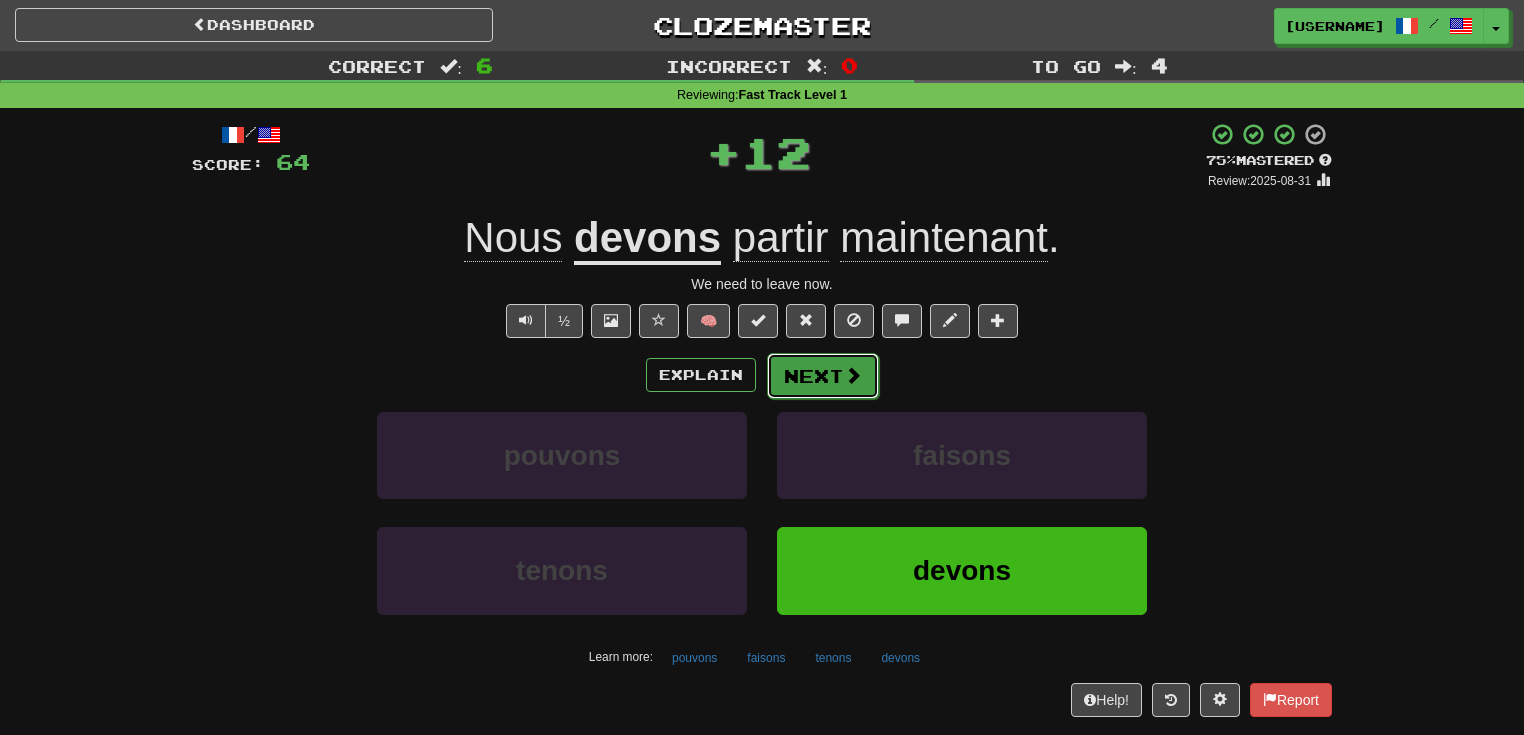 click on "Next" at bounding box center (823, 376) 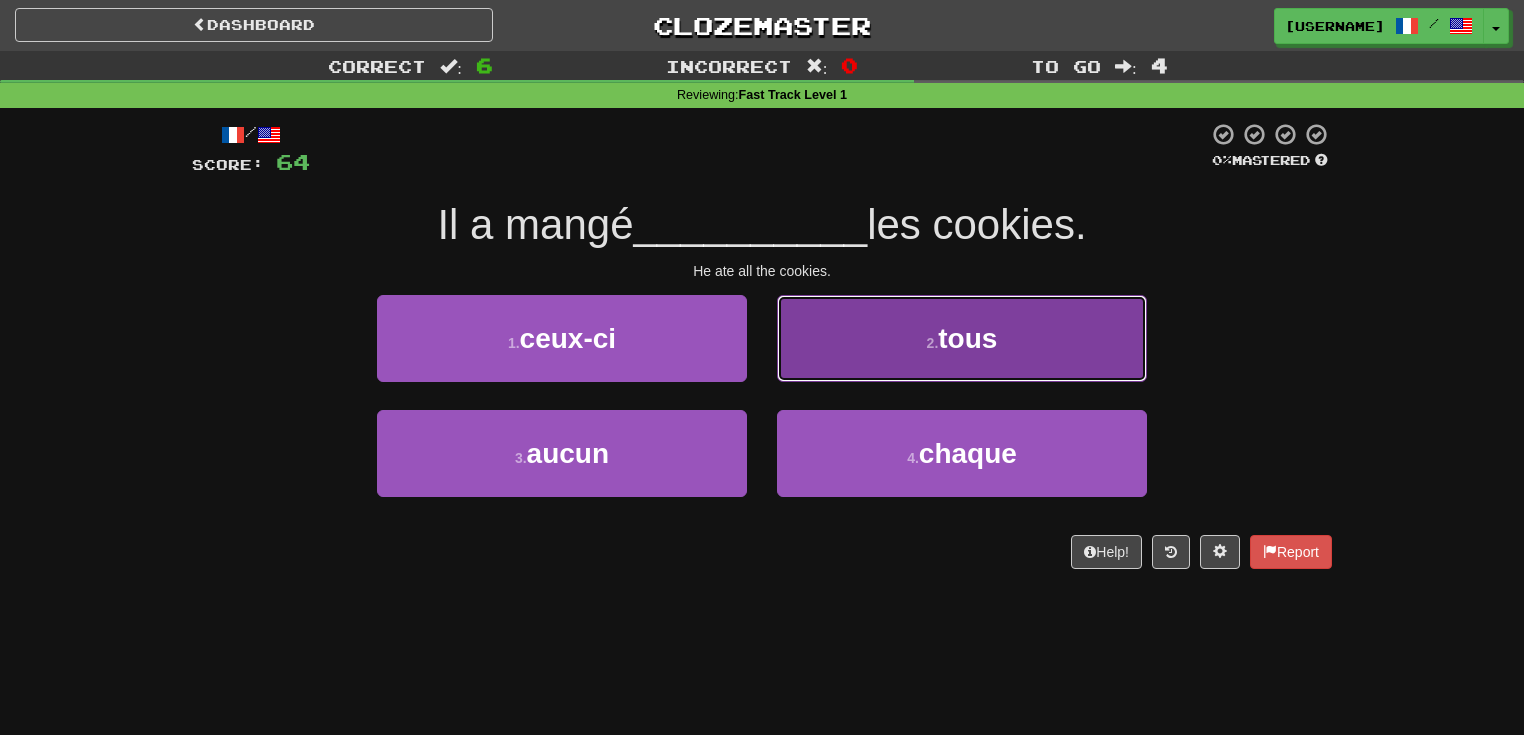 click on "2 .  tous" at bounding box center (962, 338) 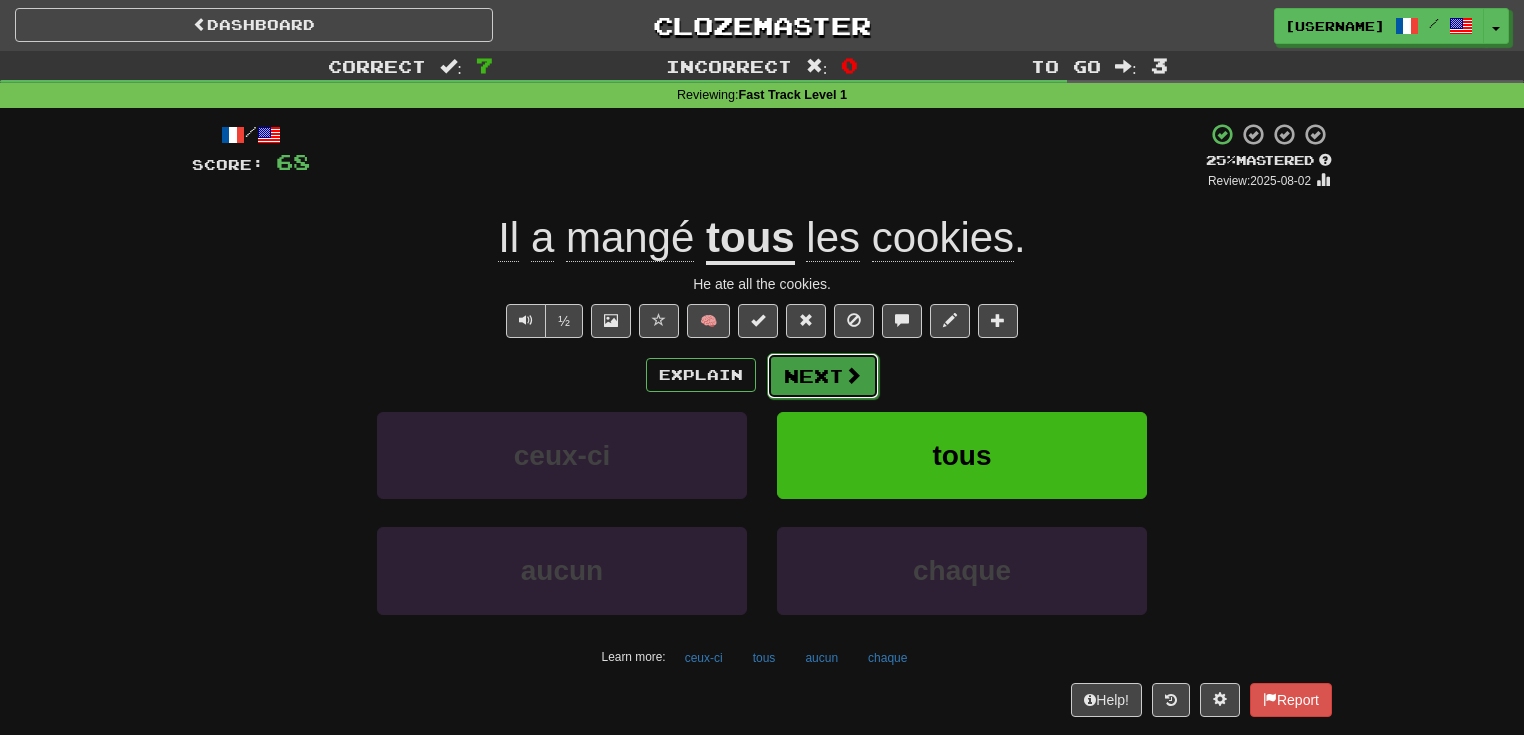 click on "Next" at bounding box center (823, 376) 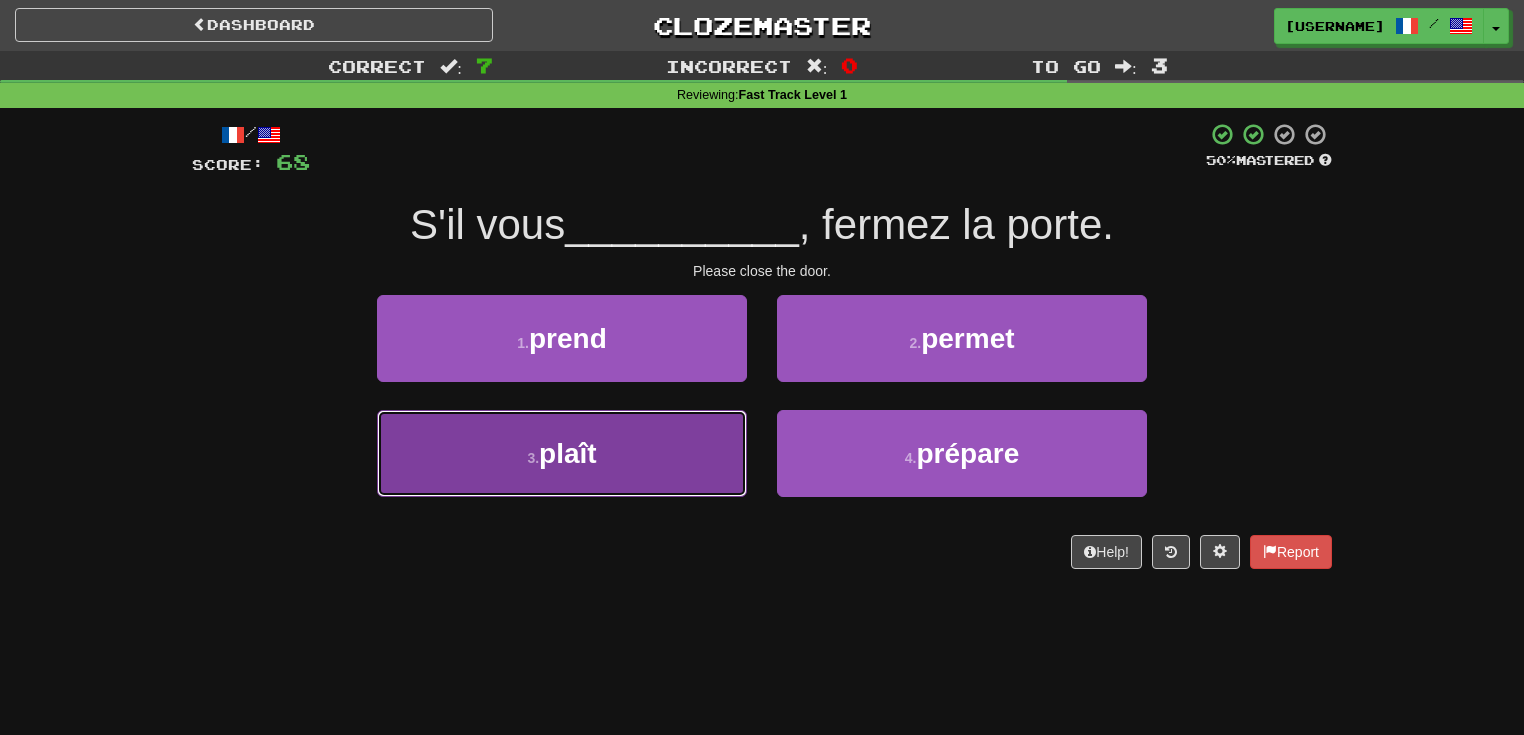 click on "3 .  plaît" at bounding box center (562, 453) 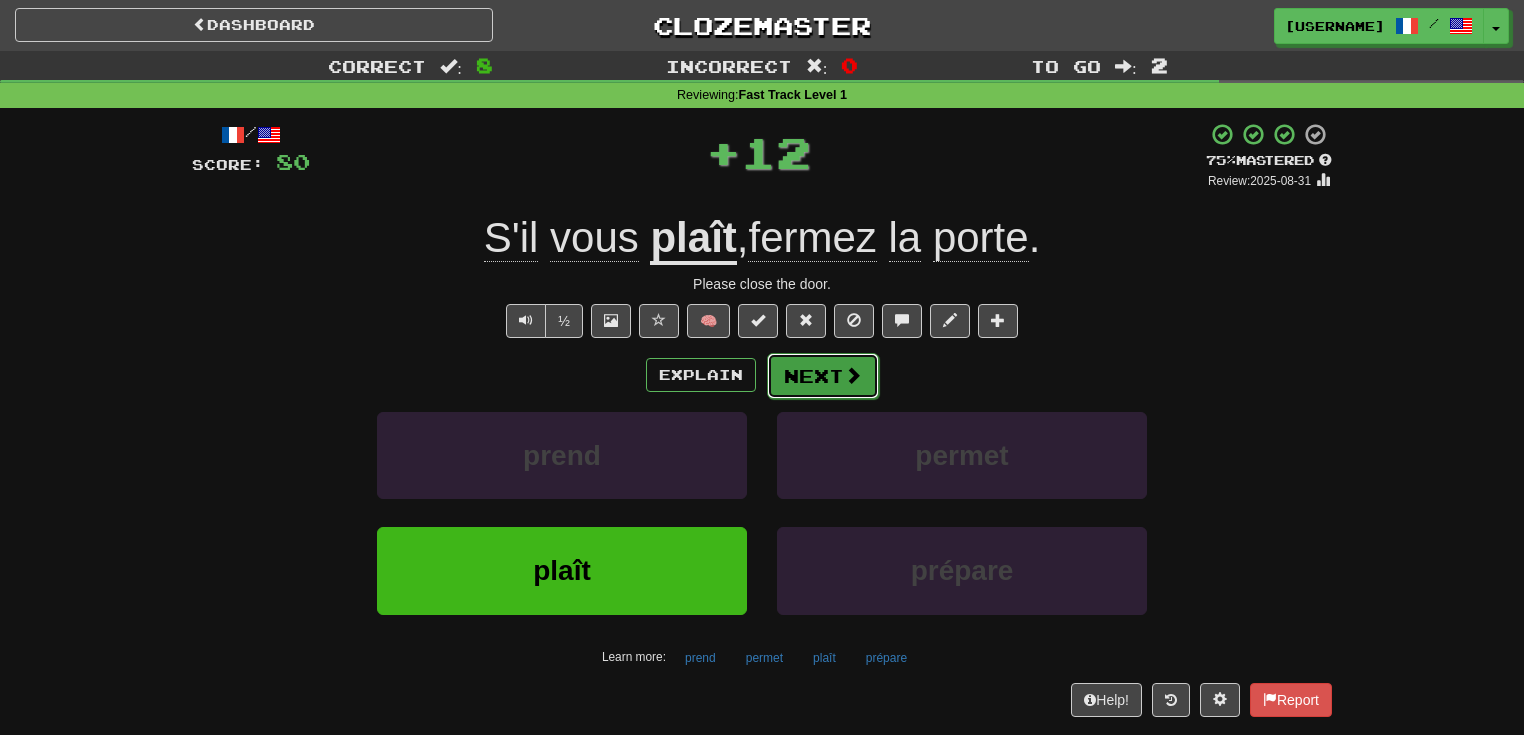 click on "Next" at bounding box center [823, 376] 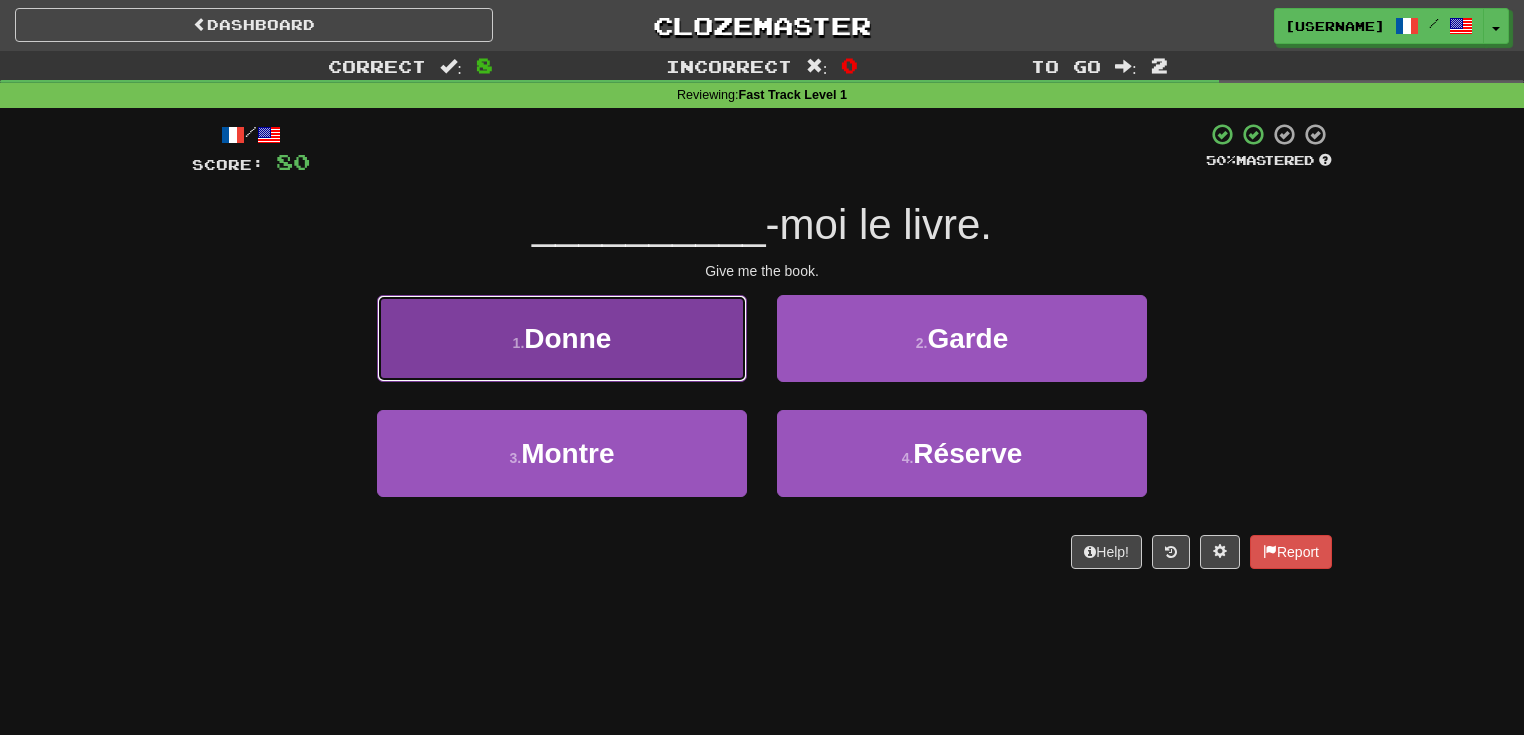 click on "1 .  Donne" at bounding box center [562, 338] 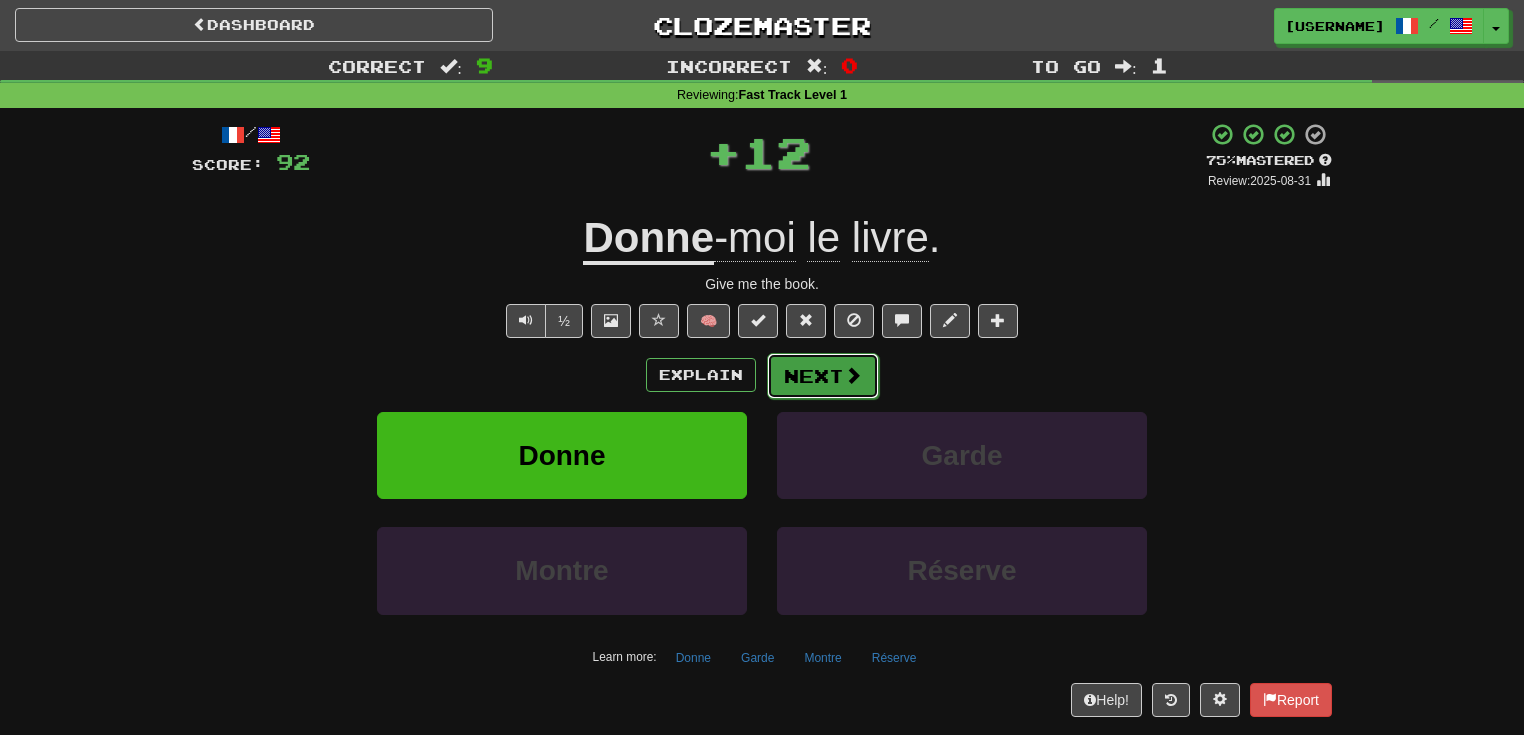 click on "Next" at bounding box center (823, 376) 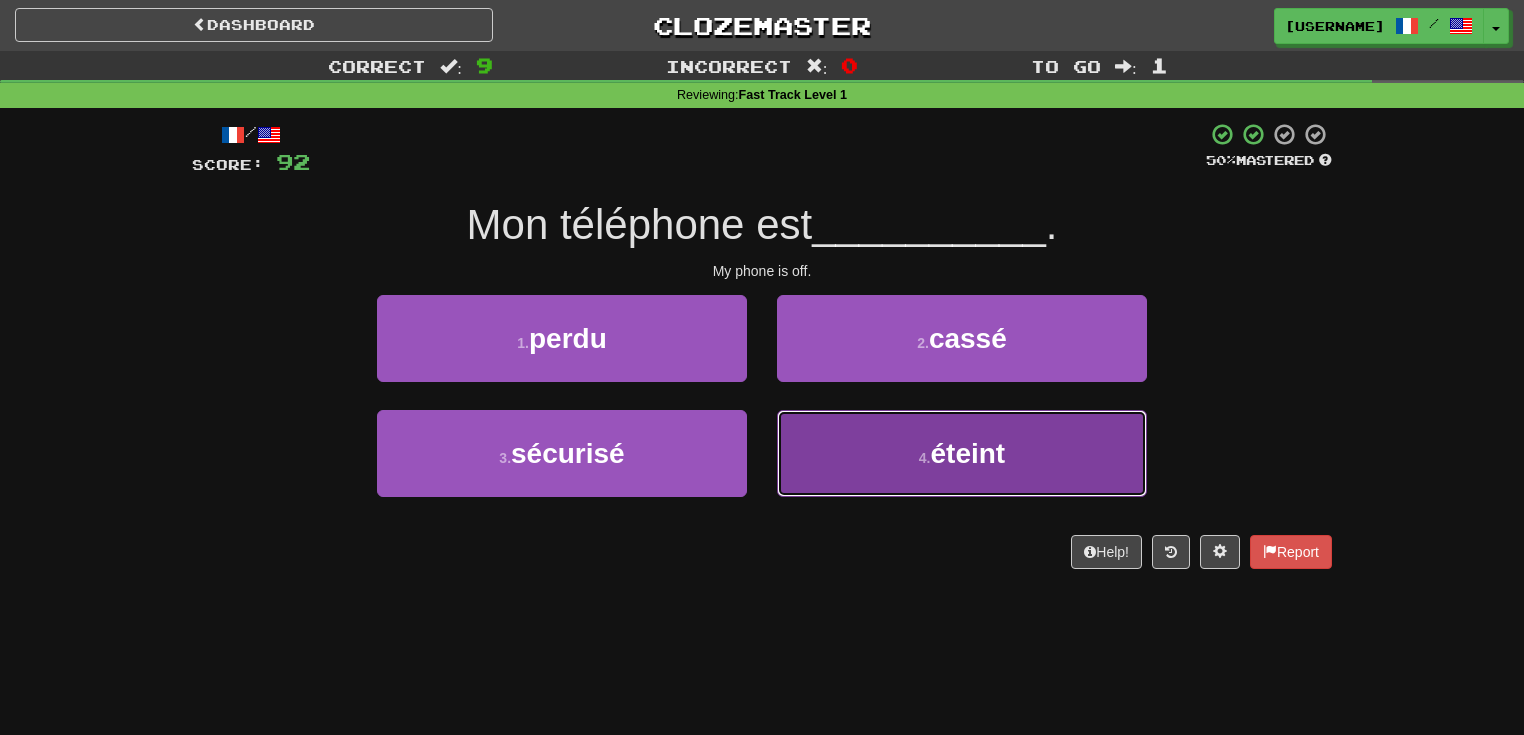click on "4 .  éteint" at bounding box center [962, 453] 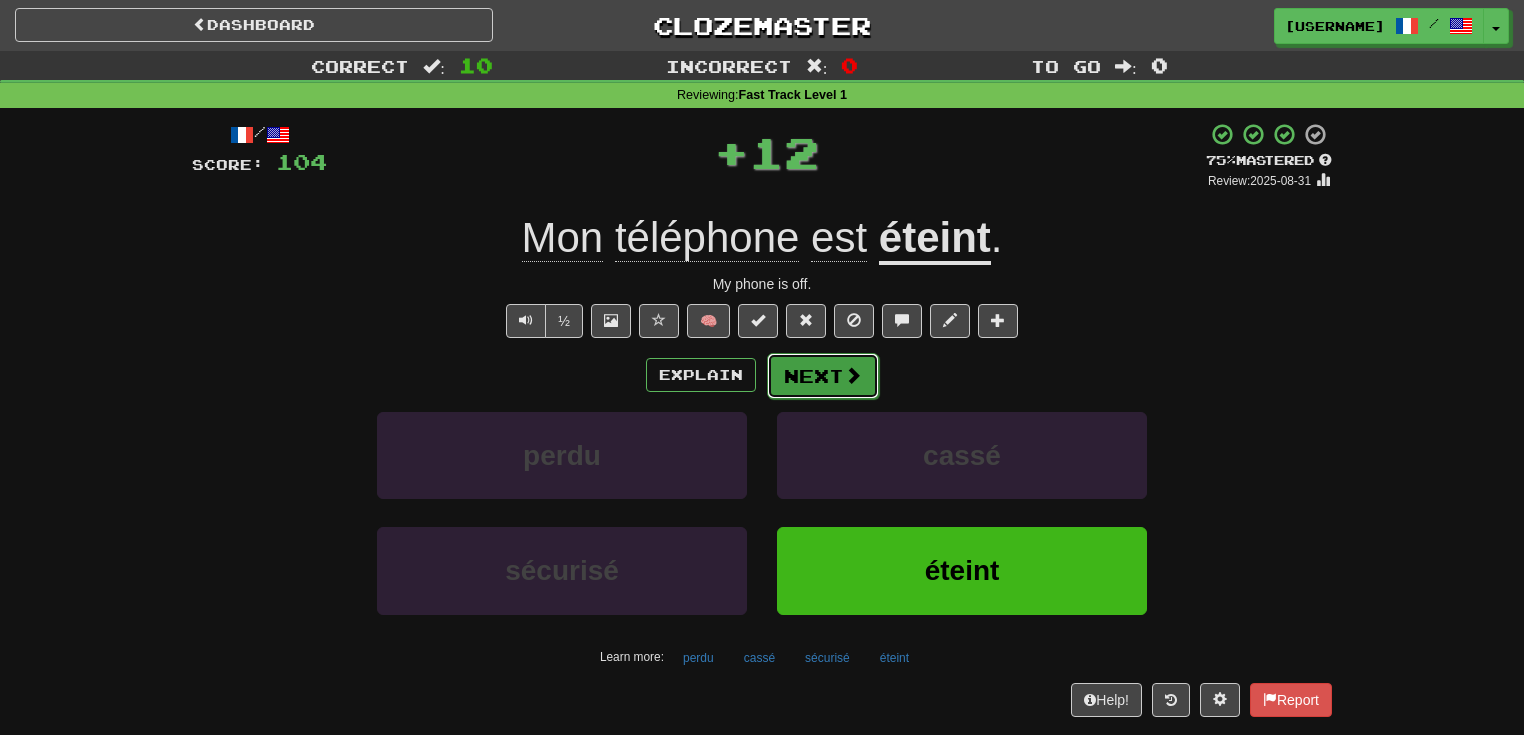 click at bounding box center [853, 375] 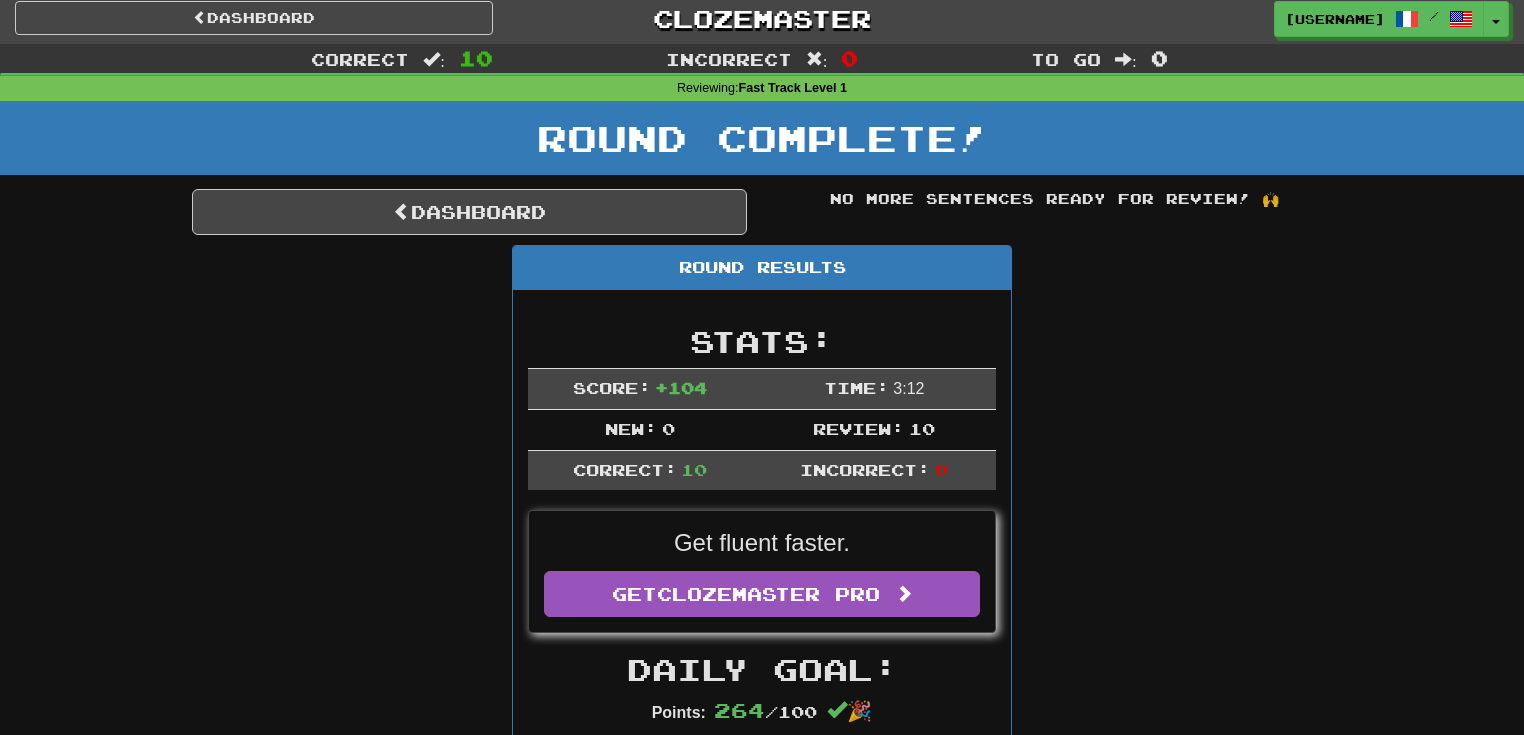 scroll, scrollTop: 0, scrollLeft: 0, axis: both 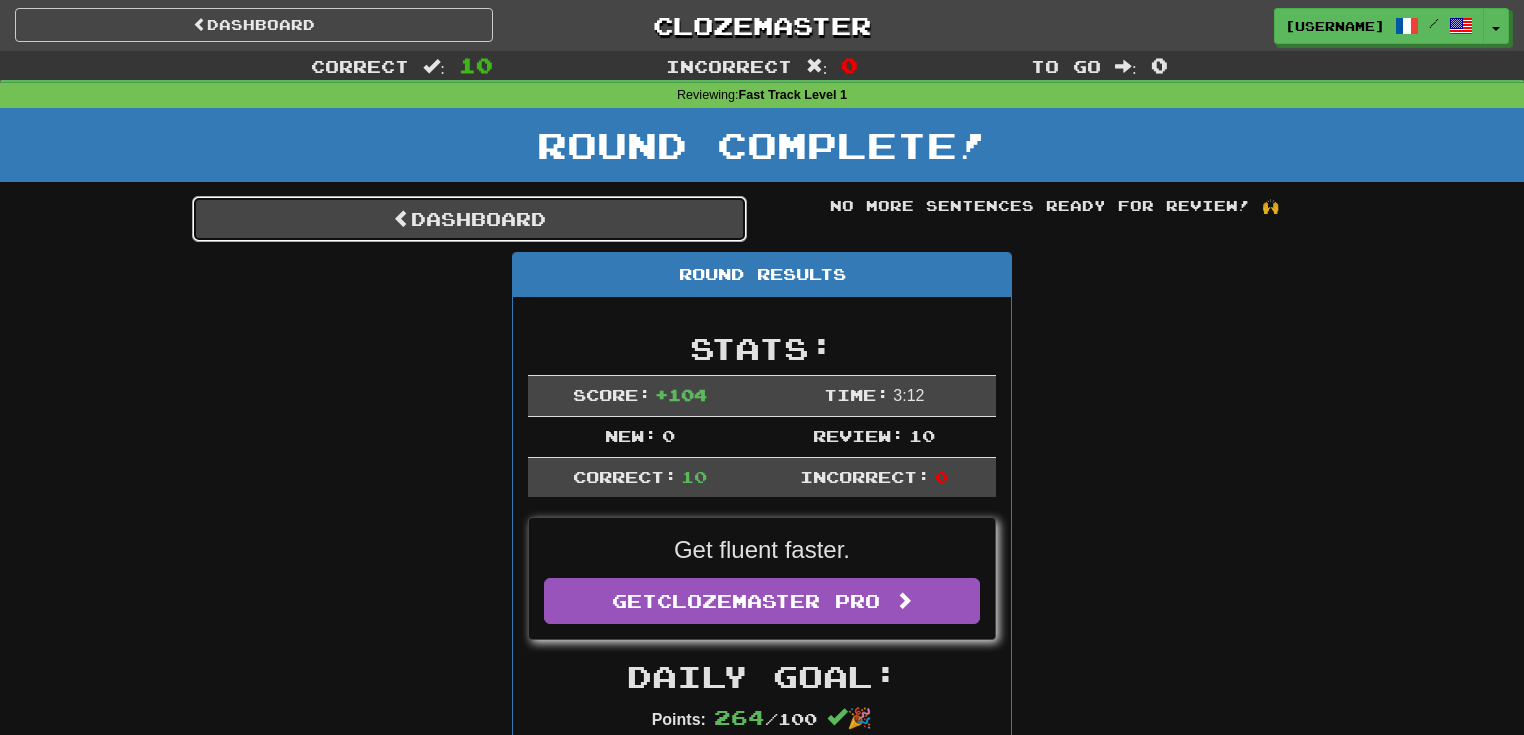 click at bounding box center (402, 218) 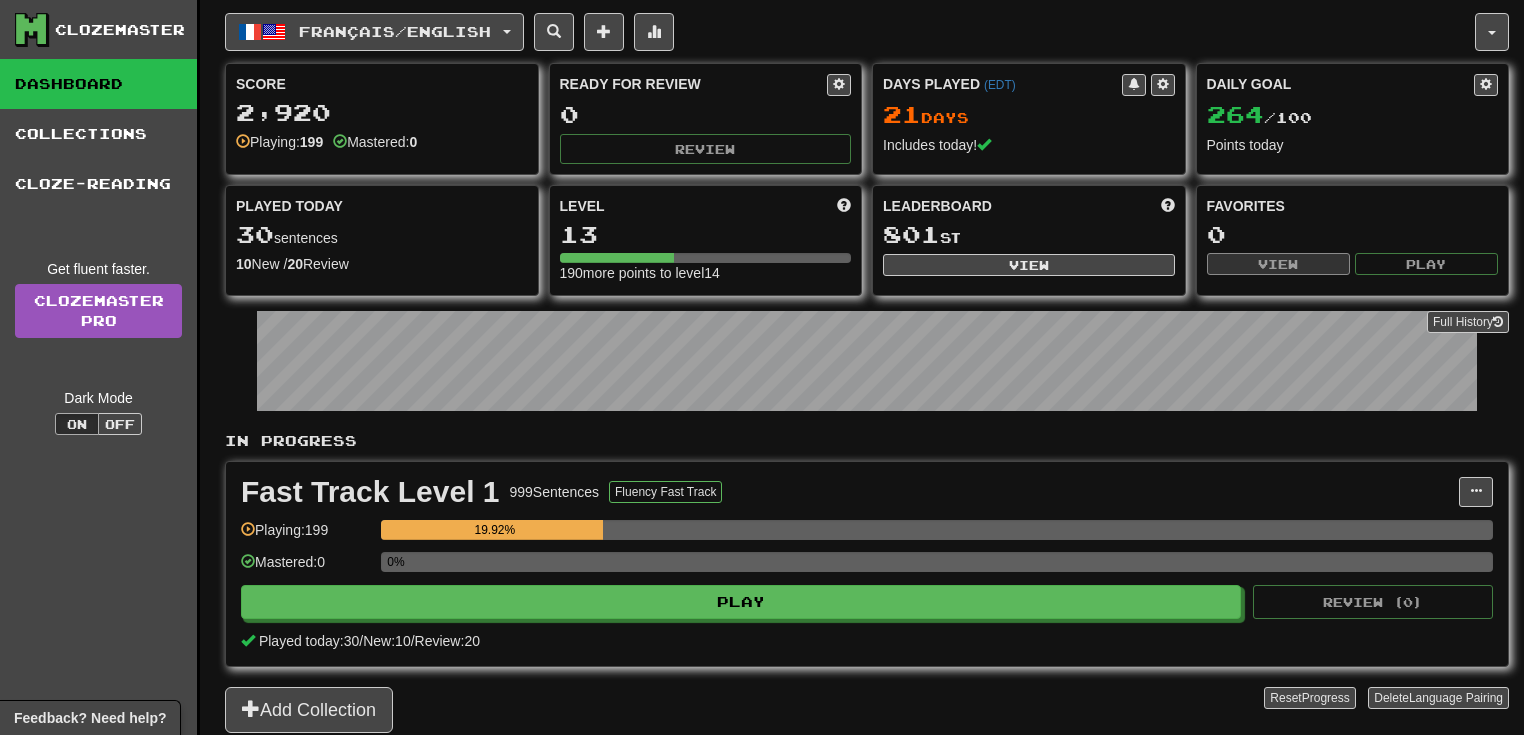 scroll, scrollTop: 0, scrollLeft: 0, axis: both 